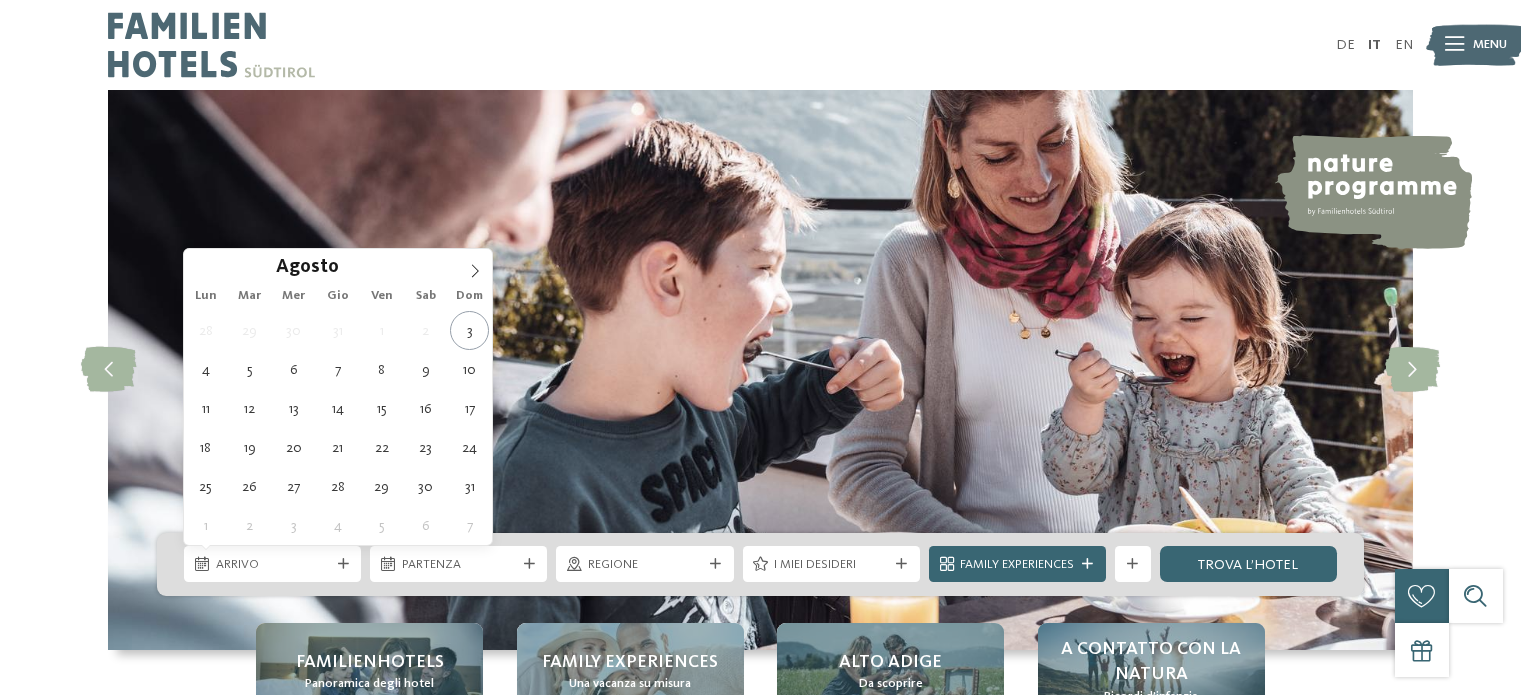 click at bounding box center [343, 564] 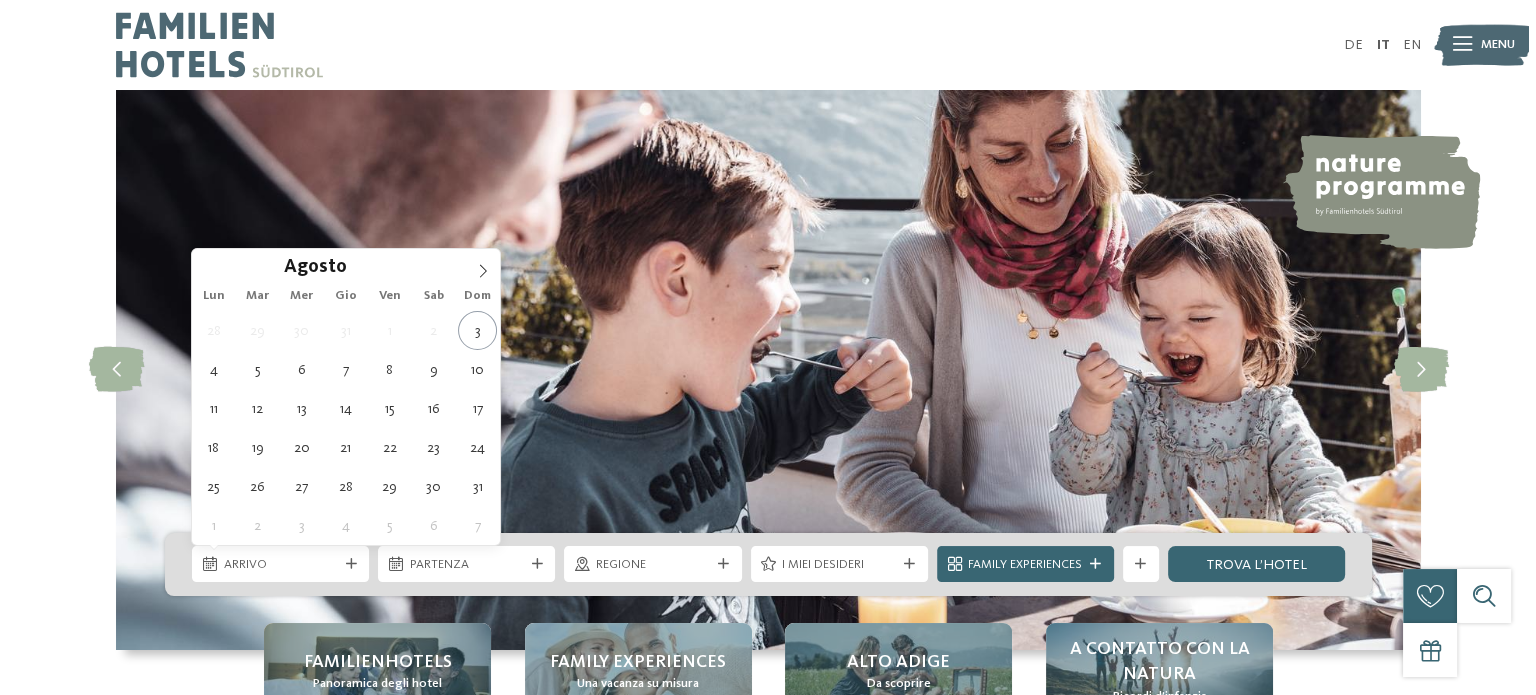 scroll, scrollTop: 0, scrollLeft: 0, axis: both 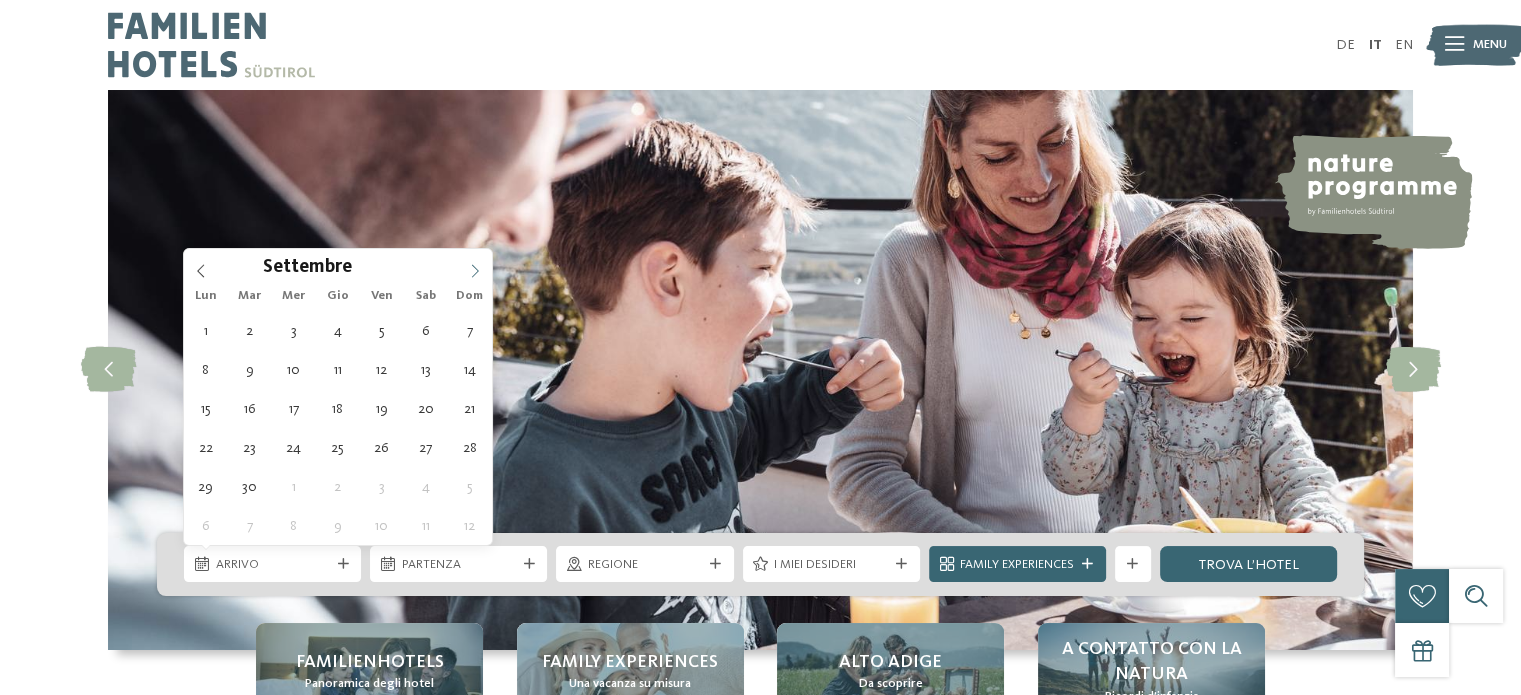 click at bounding box center [475, 266] 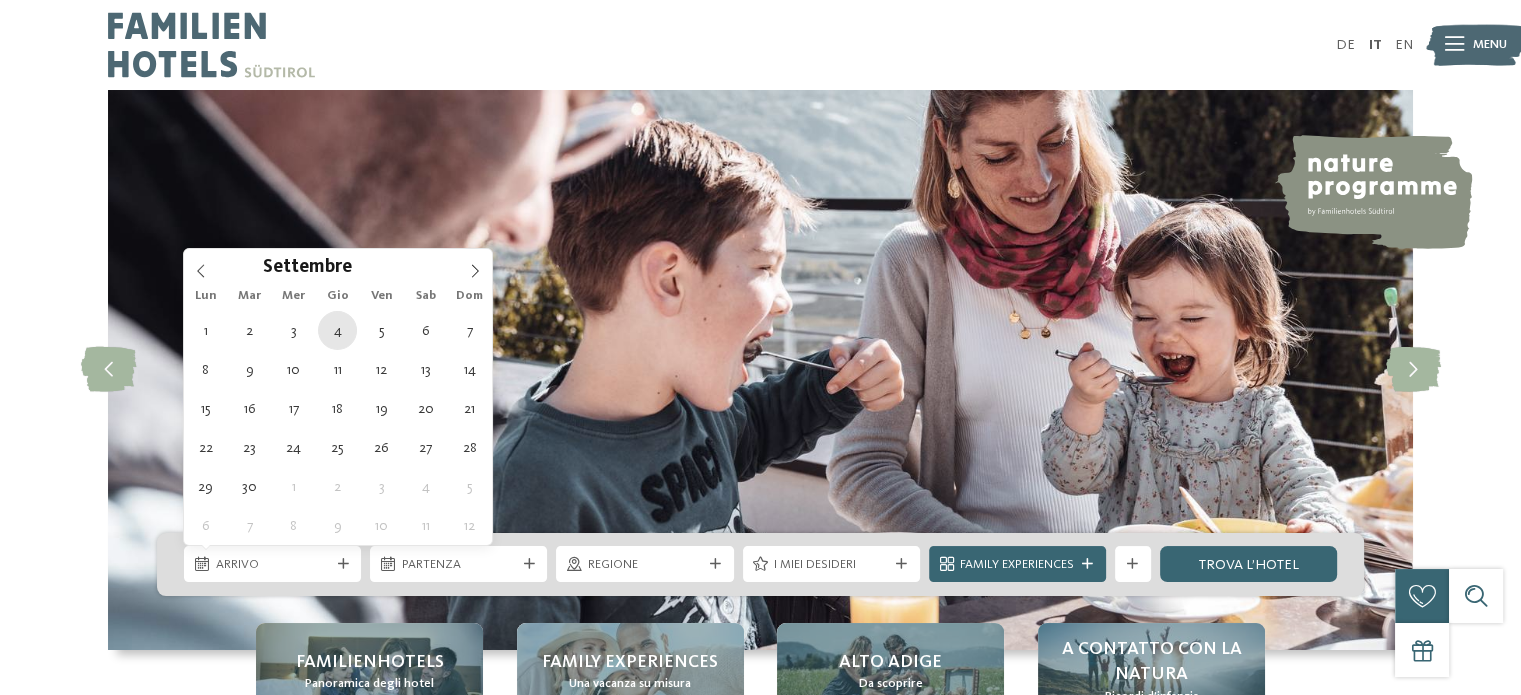 type on "04.09.2025" 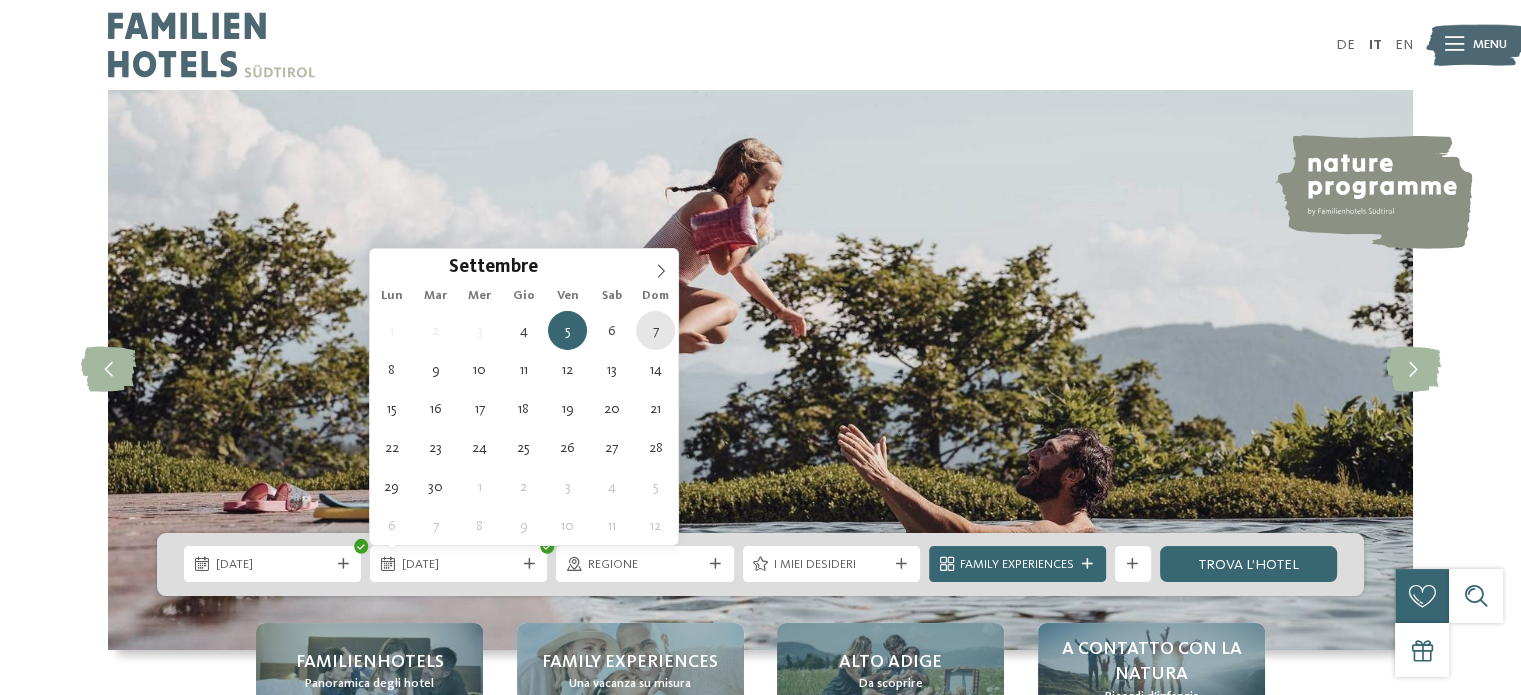 type on "07.09.2025" 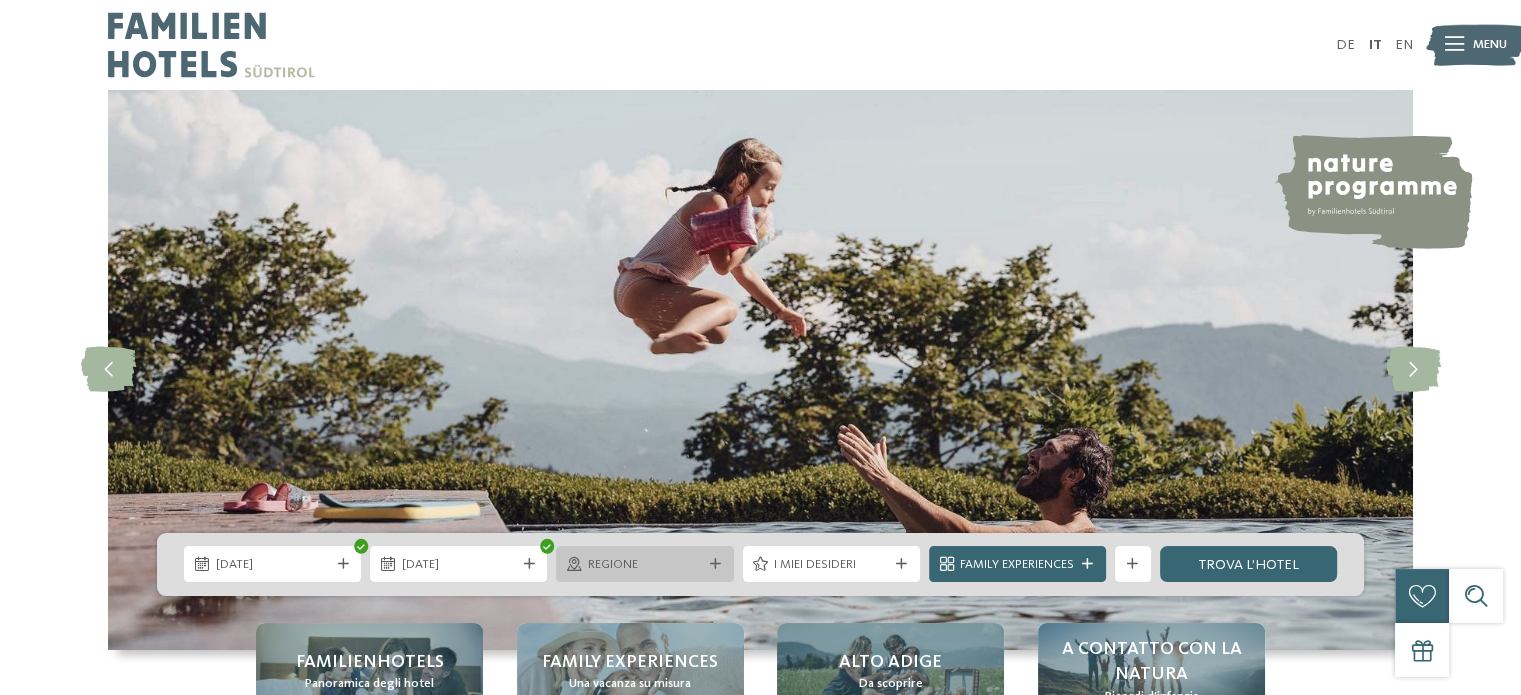 click at bounding box center [715, 564] 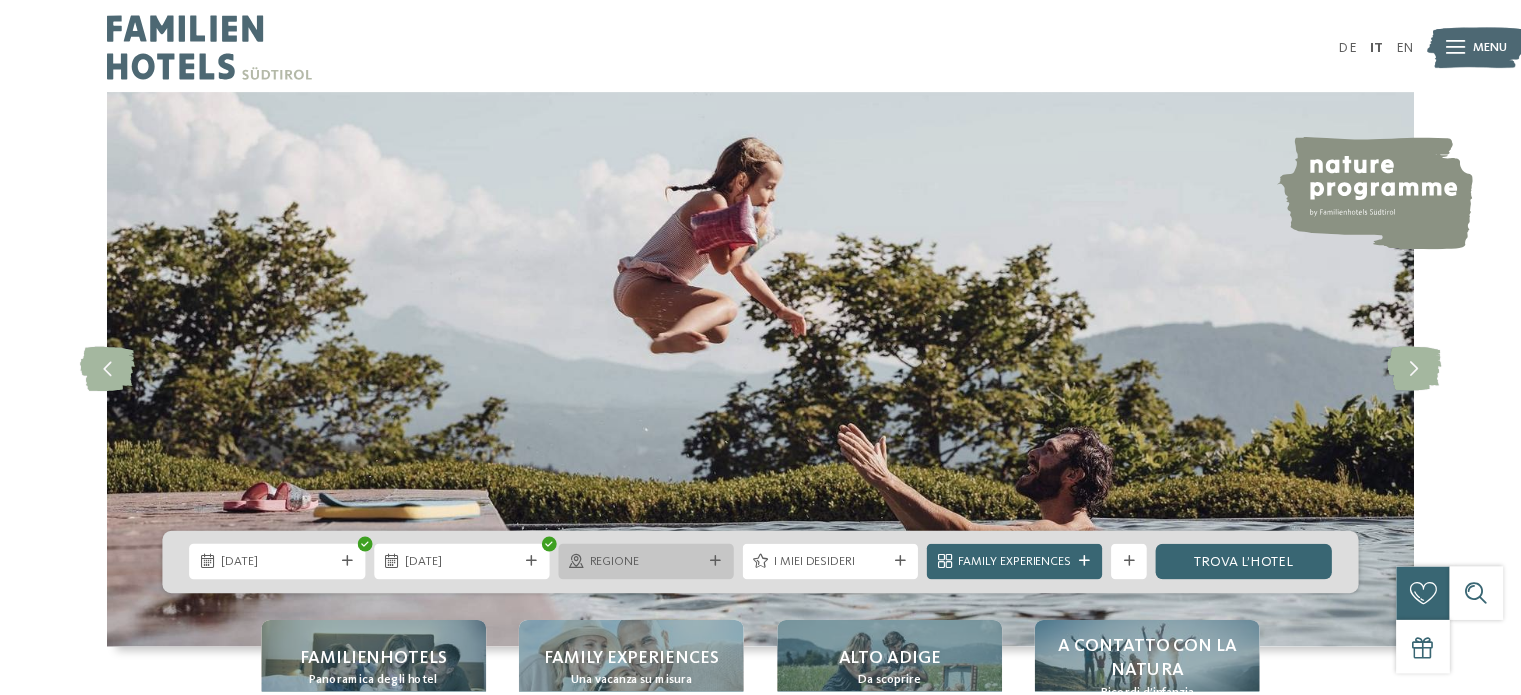 scroll, scrollTop: 0, scrollLeft: 0, axis: both 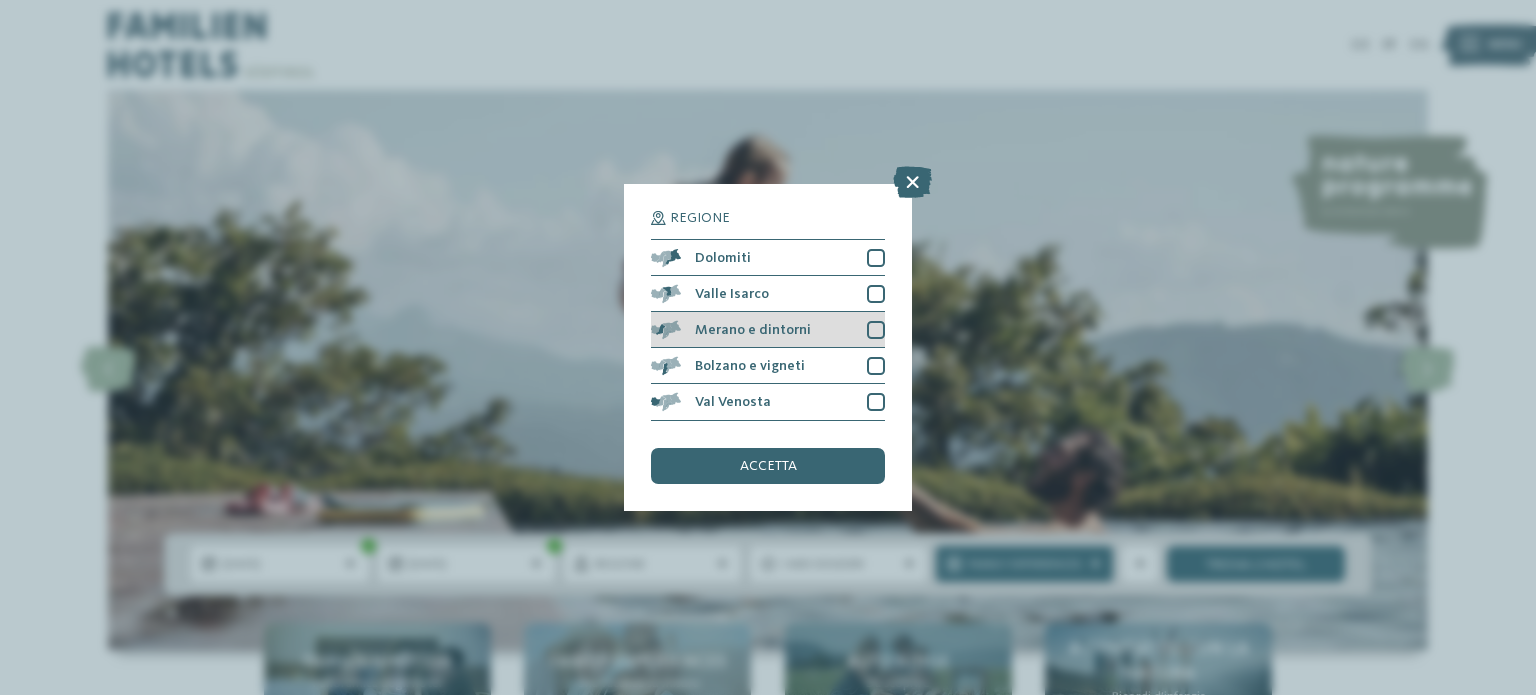 click at bounding box center (876, 330) 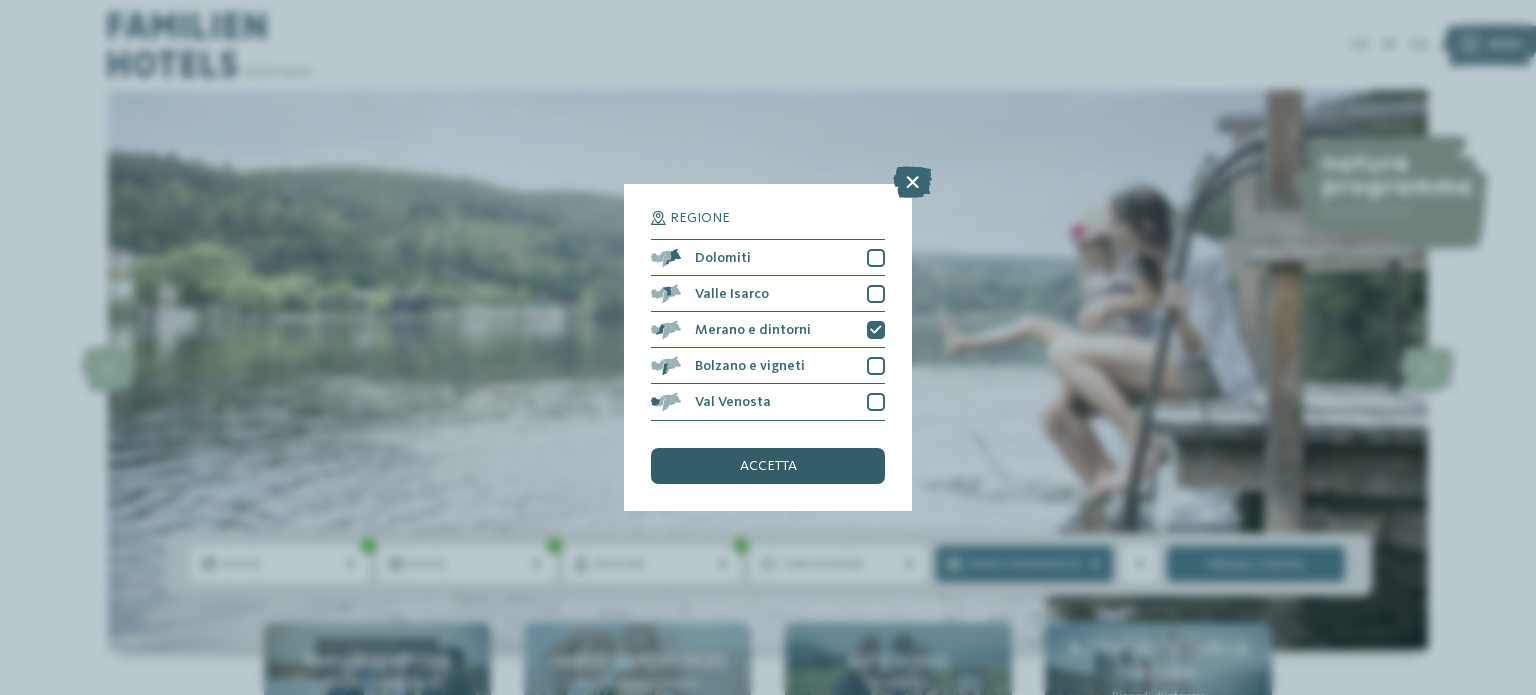 click on "accetta" at bounding box center (768, 466) 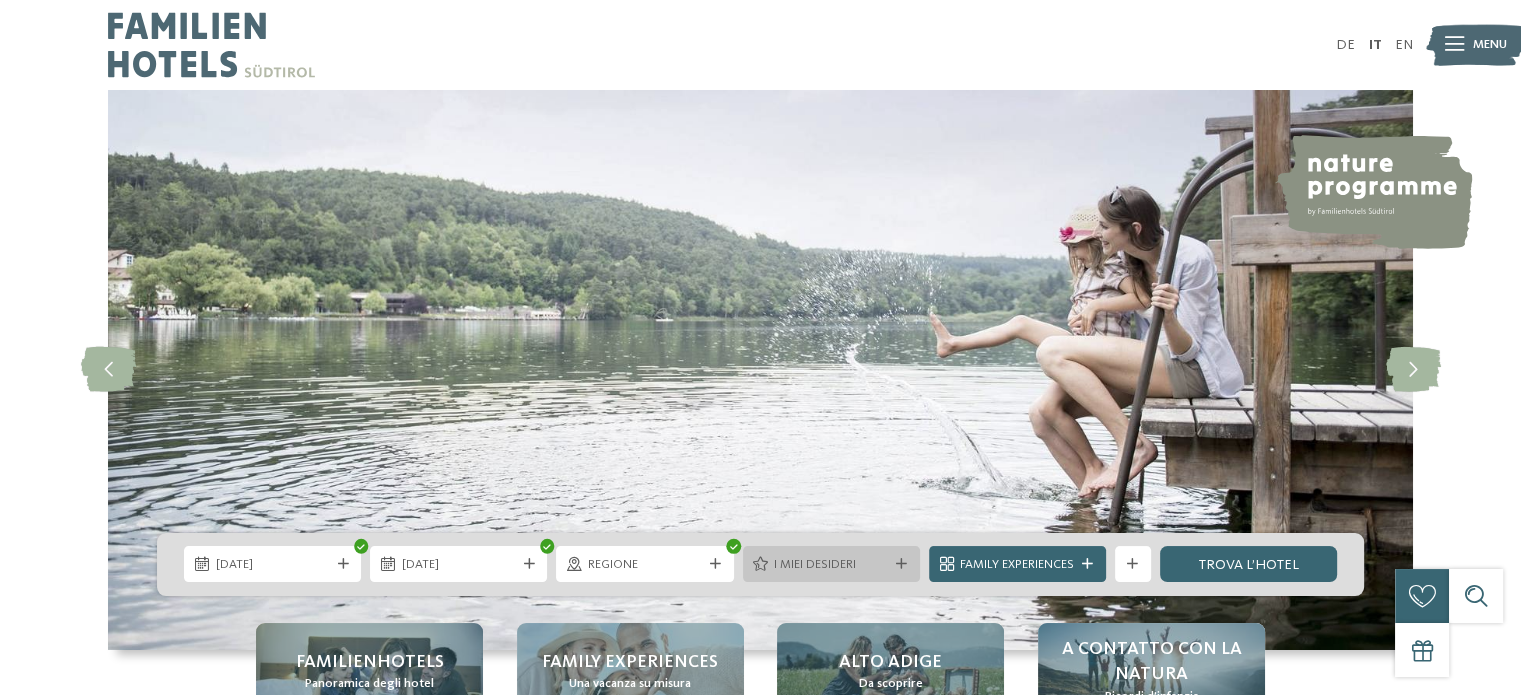 click on "I miei desideri" at bounding box center (831, 565) 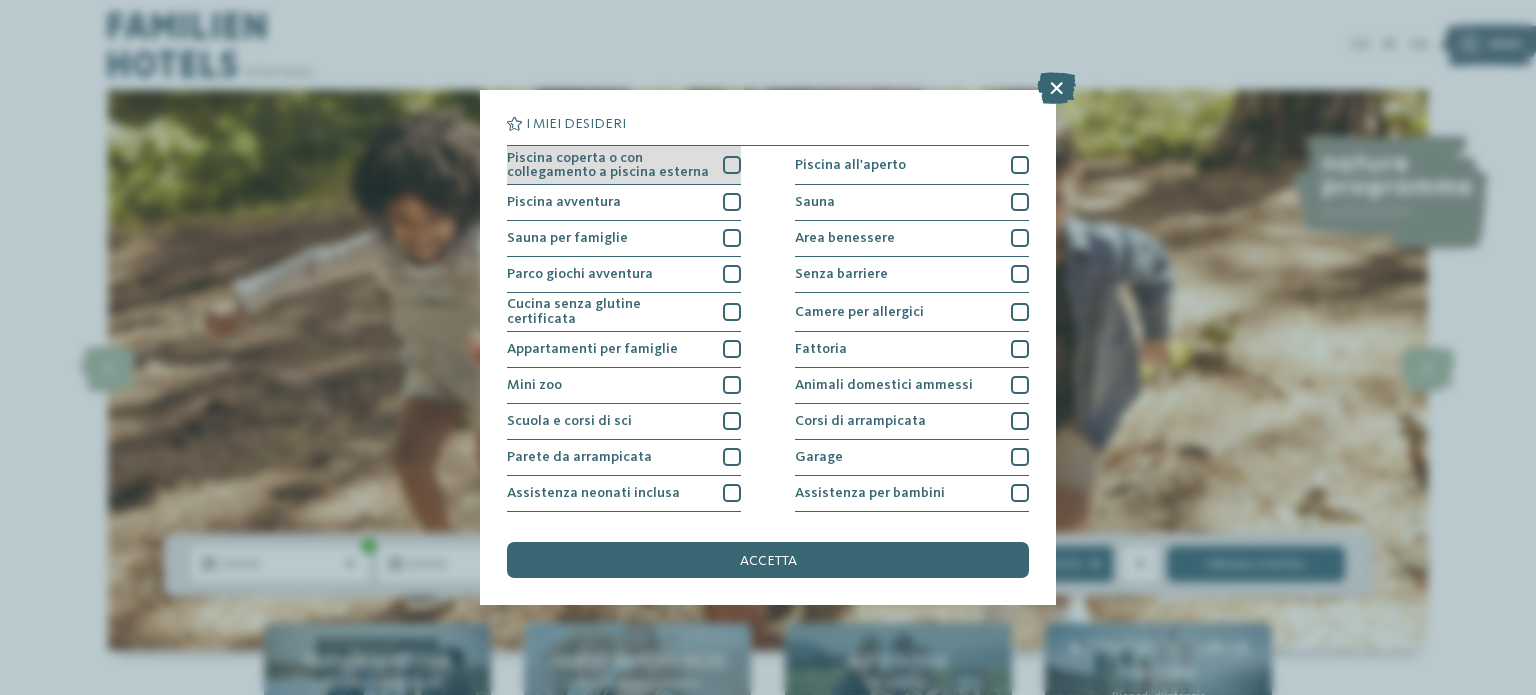 click on "Piscina coperta o con collegamento a piscina esterna" at bounding box center (624, 165) 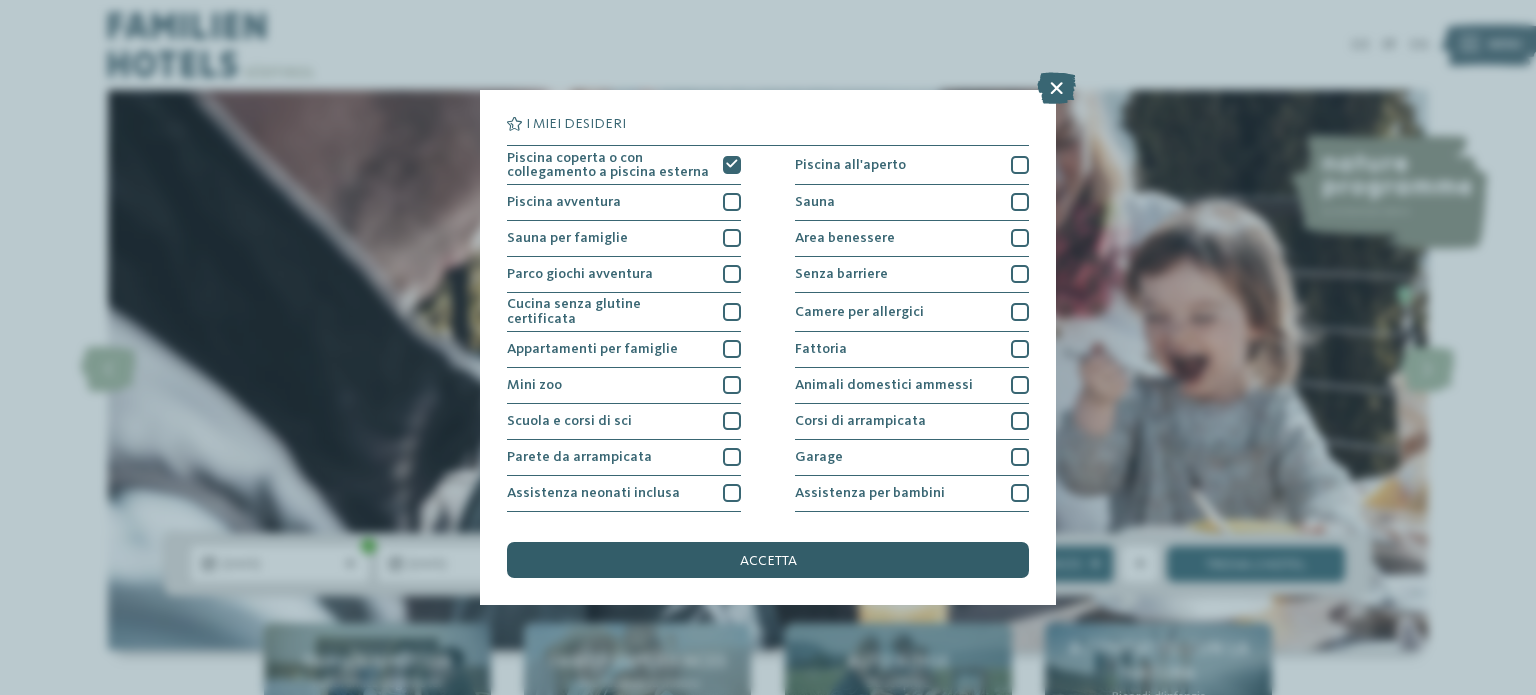 click on "accetta" at bounding box center (768, 560) 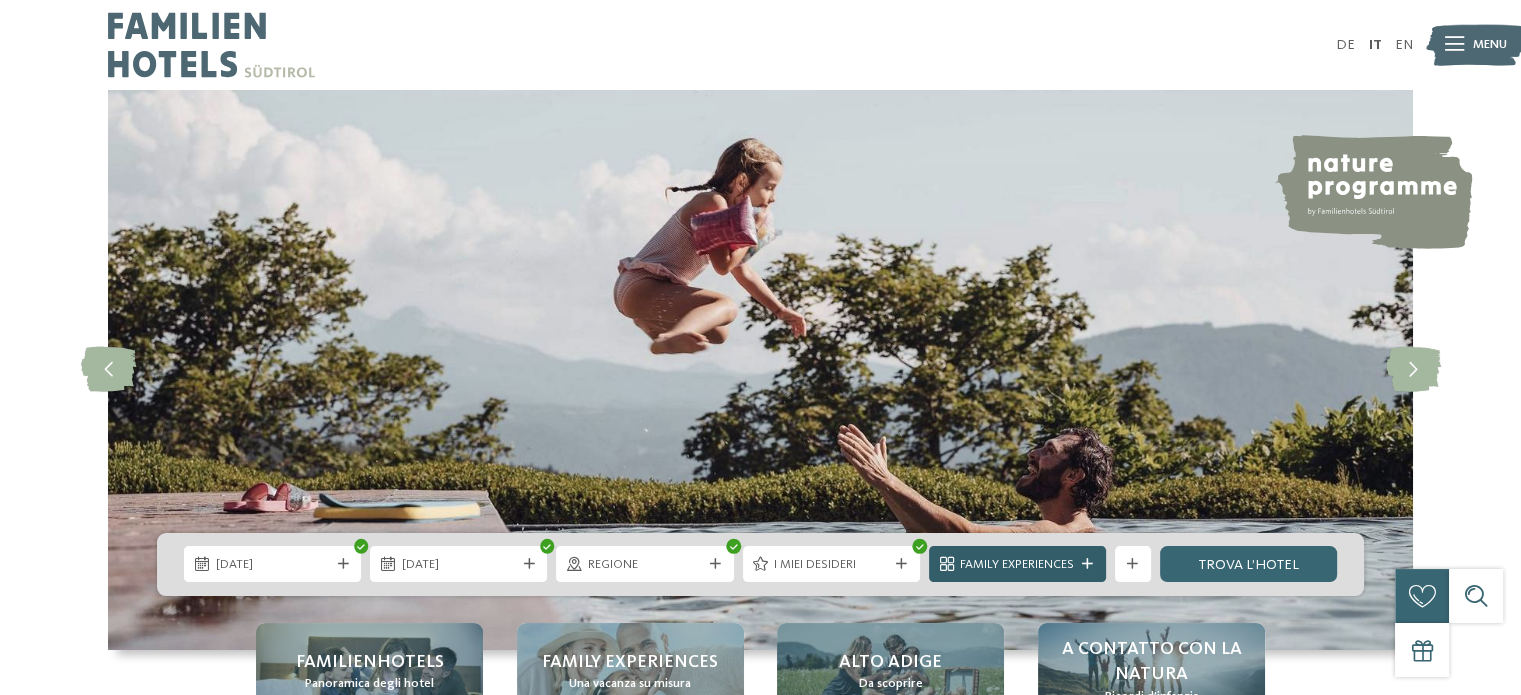 click at bounding box center [1088, 564] 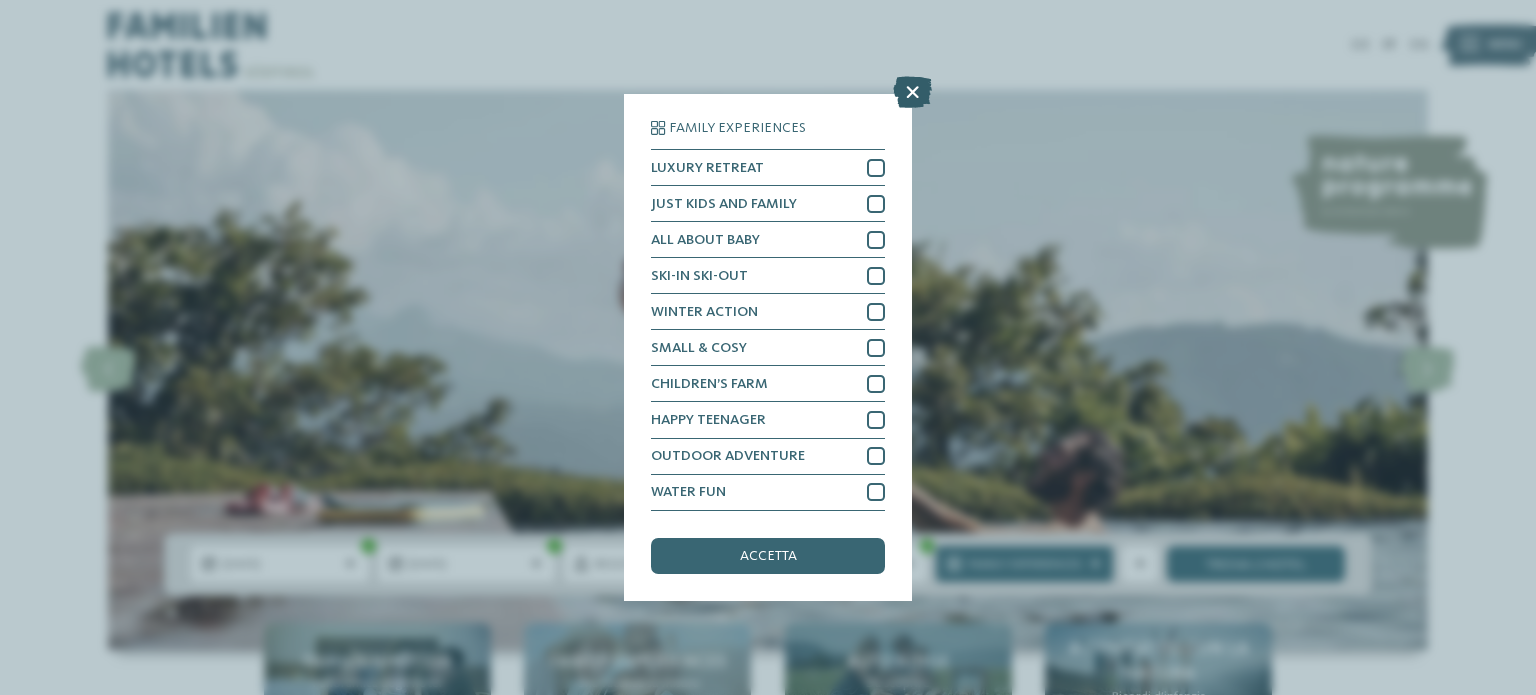 click at bounding box center (912, 93) 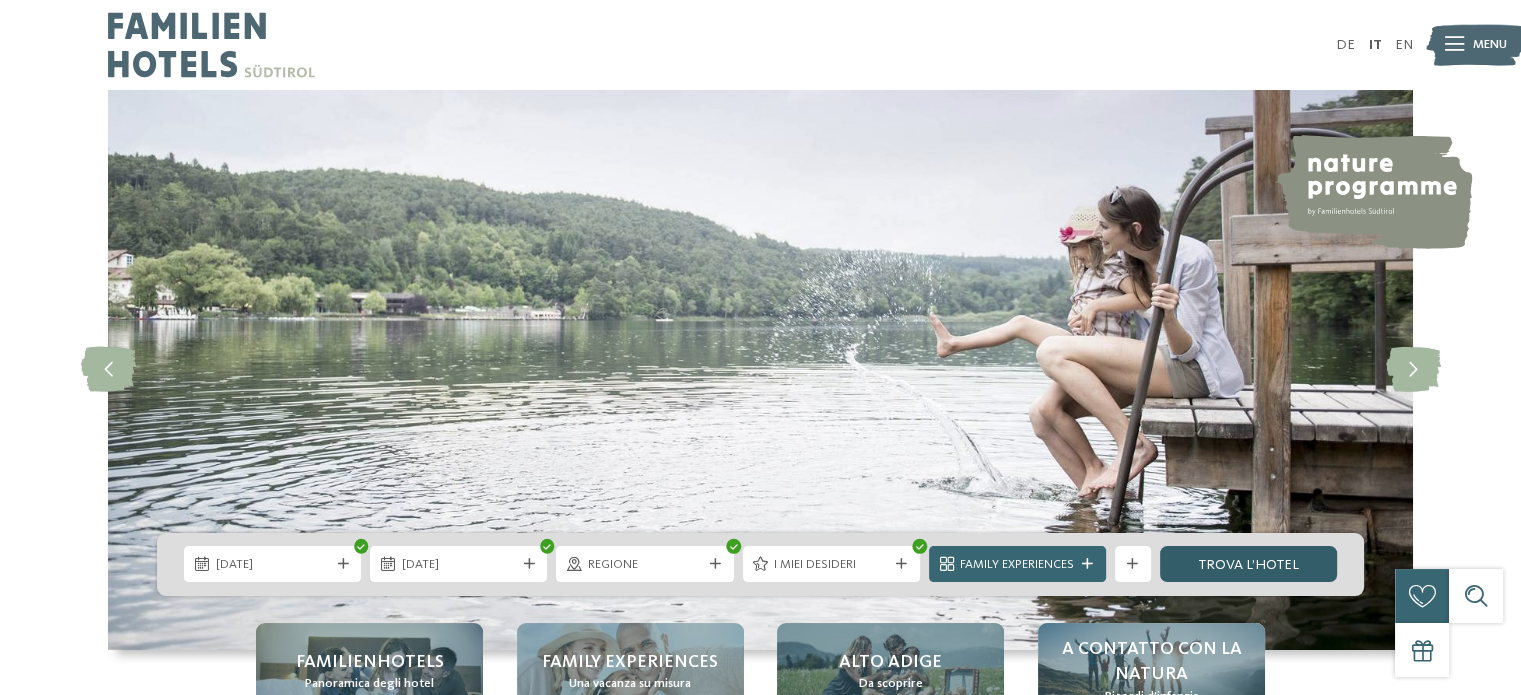 click on "trova l’hotel" at bounding box center (1248, 564) 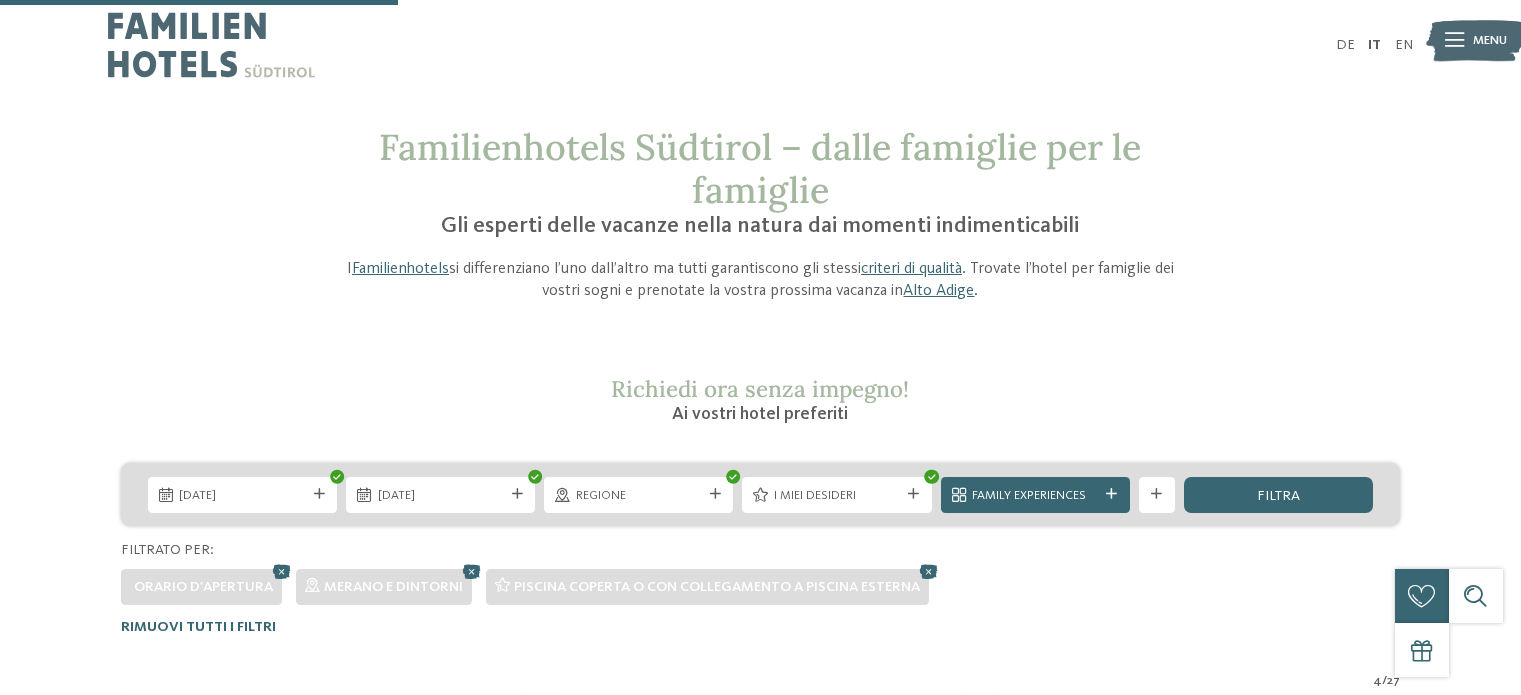scroll, scrollTop: 579, scrollLeft: 0, axis: vertical 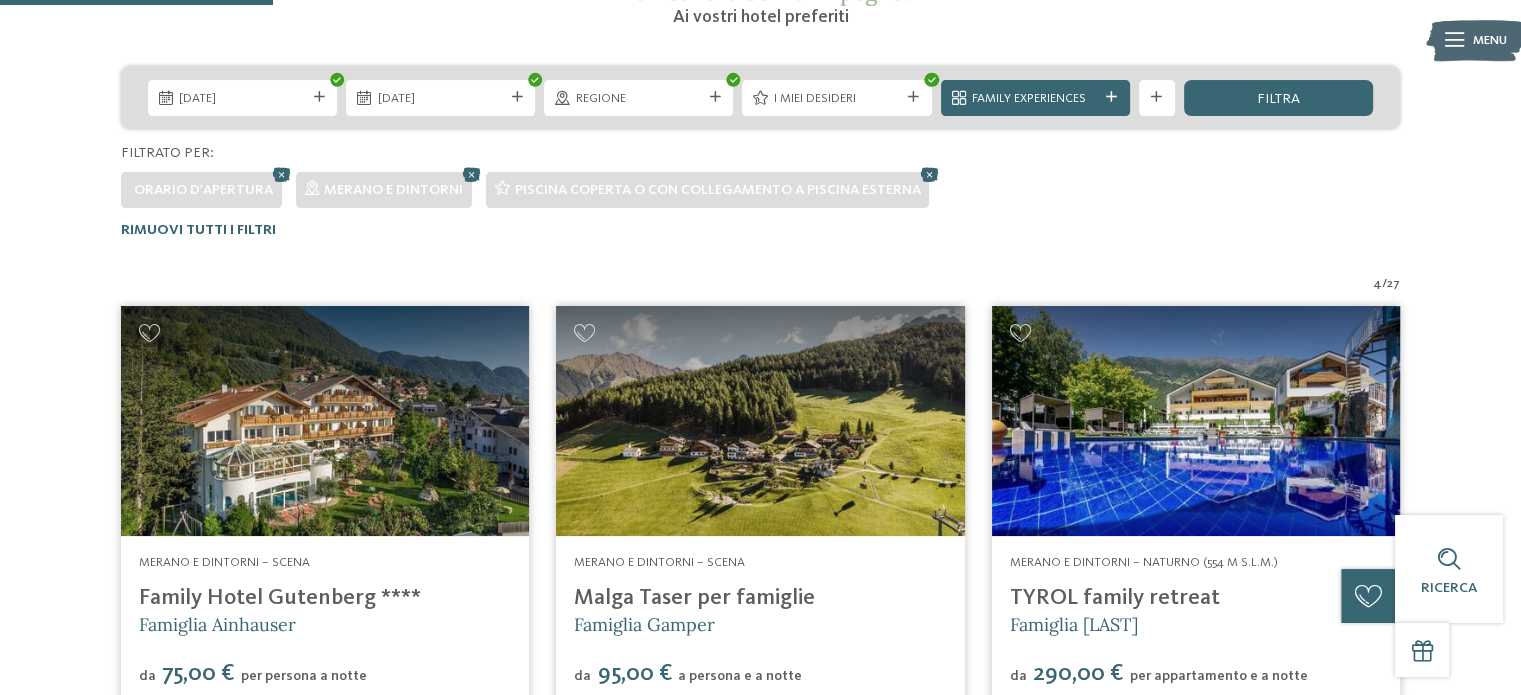 click on "Malga Taser per famiglie" at bounding box center (694, 598) 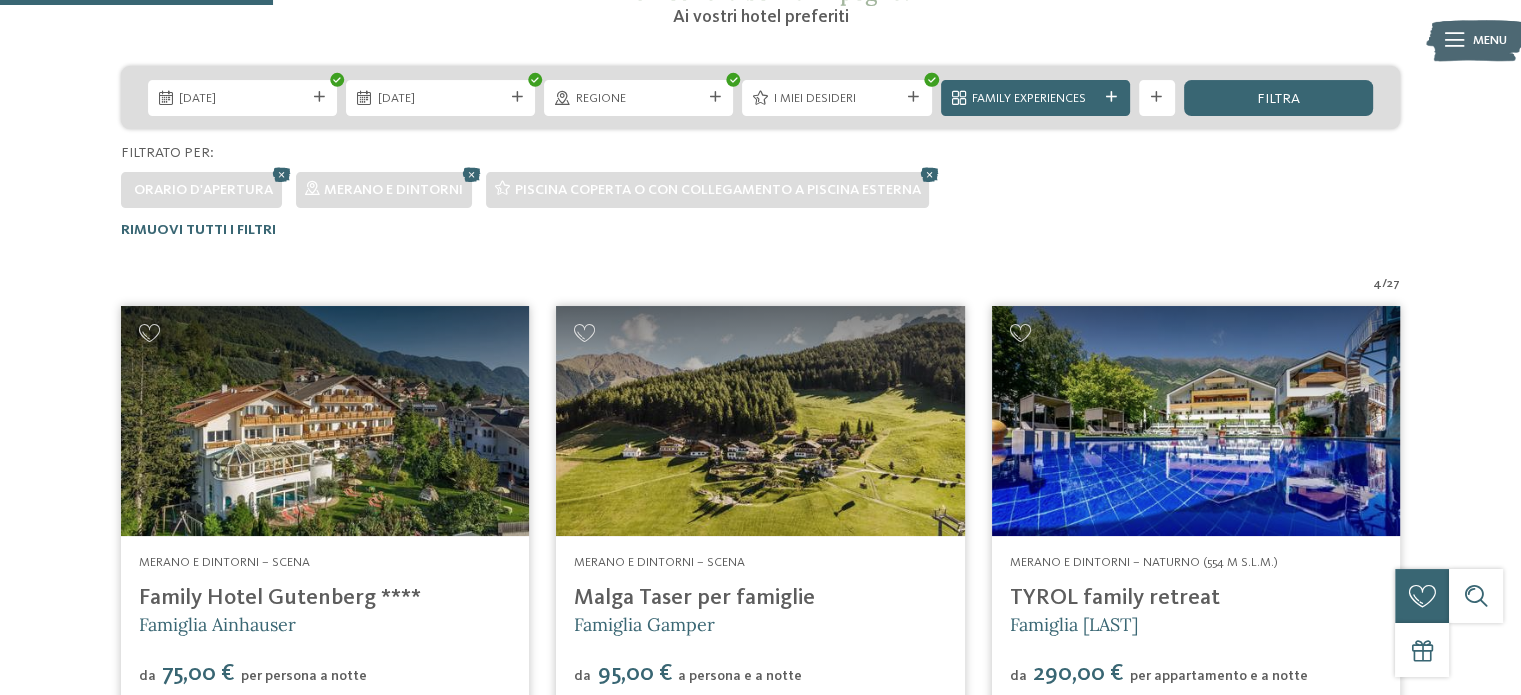 click at bounding box center [325, 421] 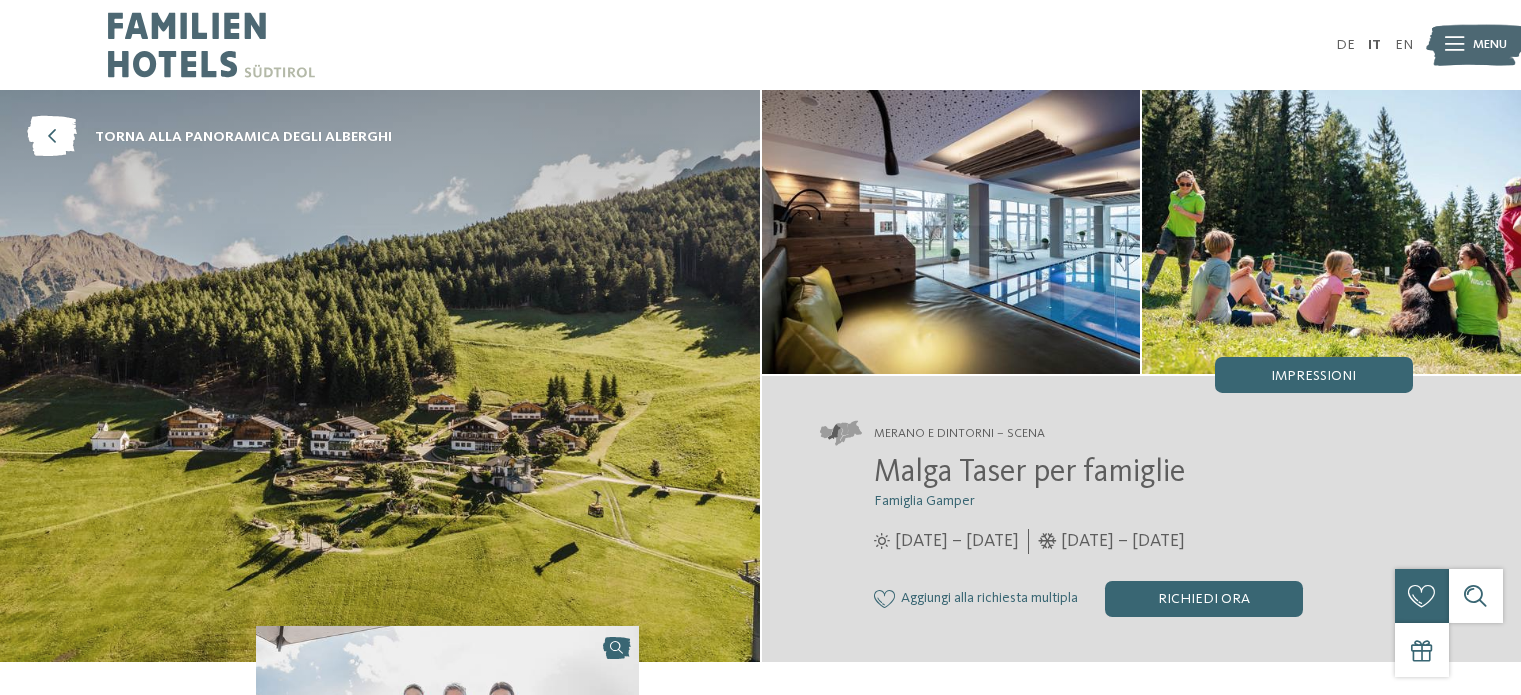 scroll, scrollTop: 0, scrollLeft: 0, axis: both 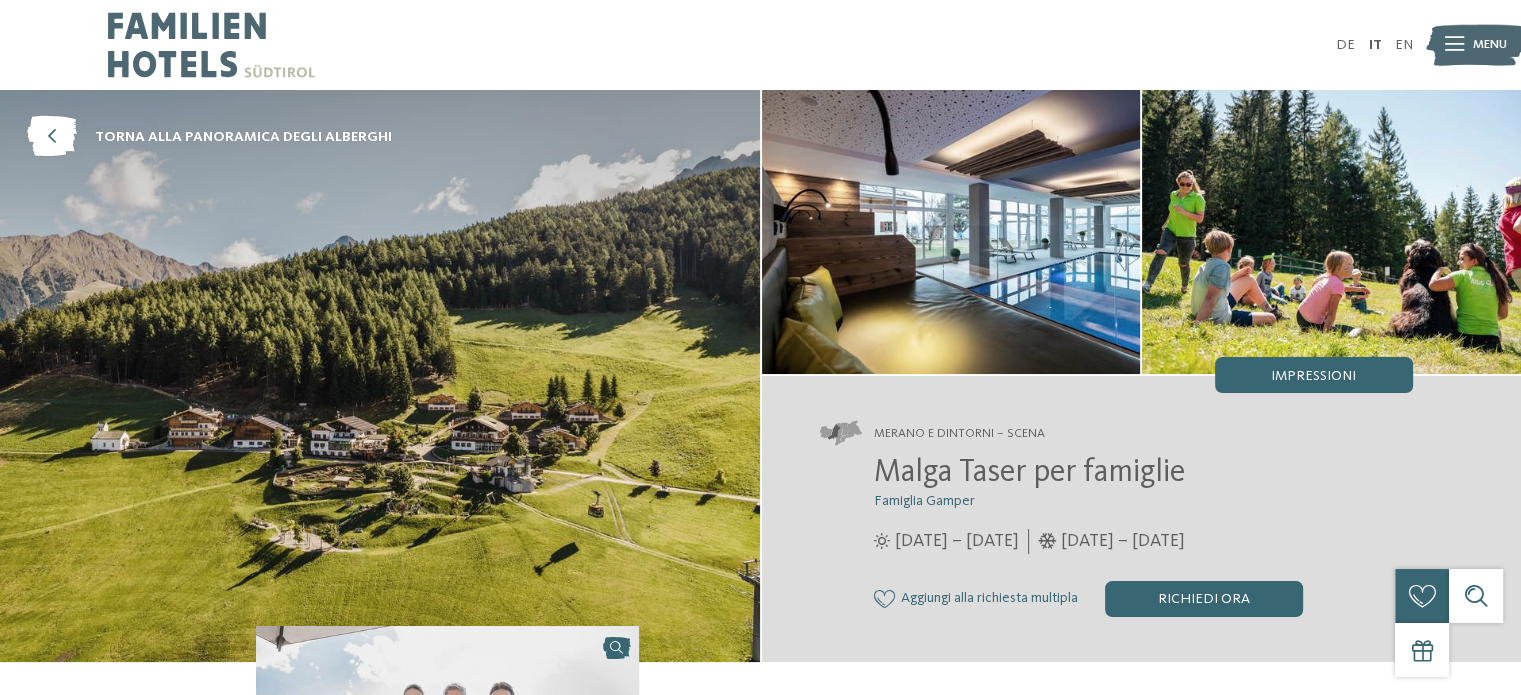click at bounding box center (885, 599) 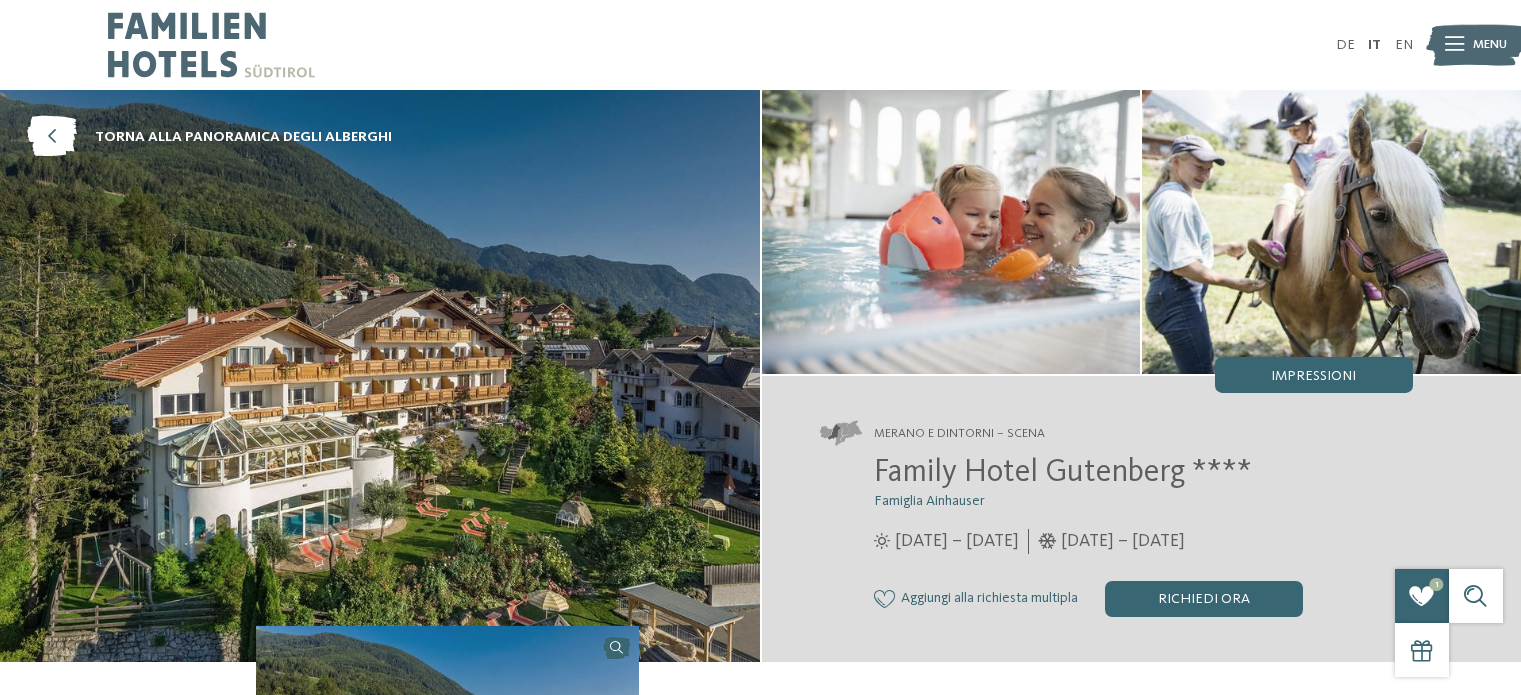 scroll, scrollTop: 0, scrollLeft: 0, axis: both 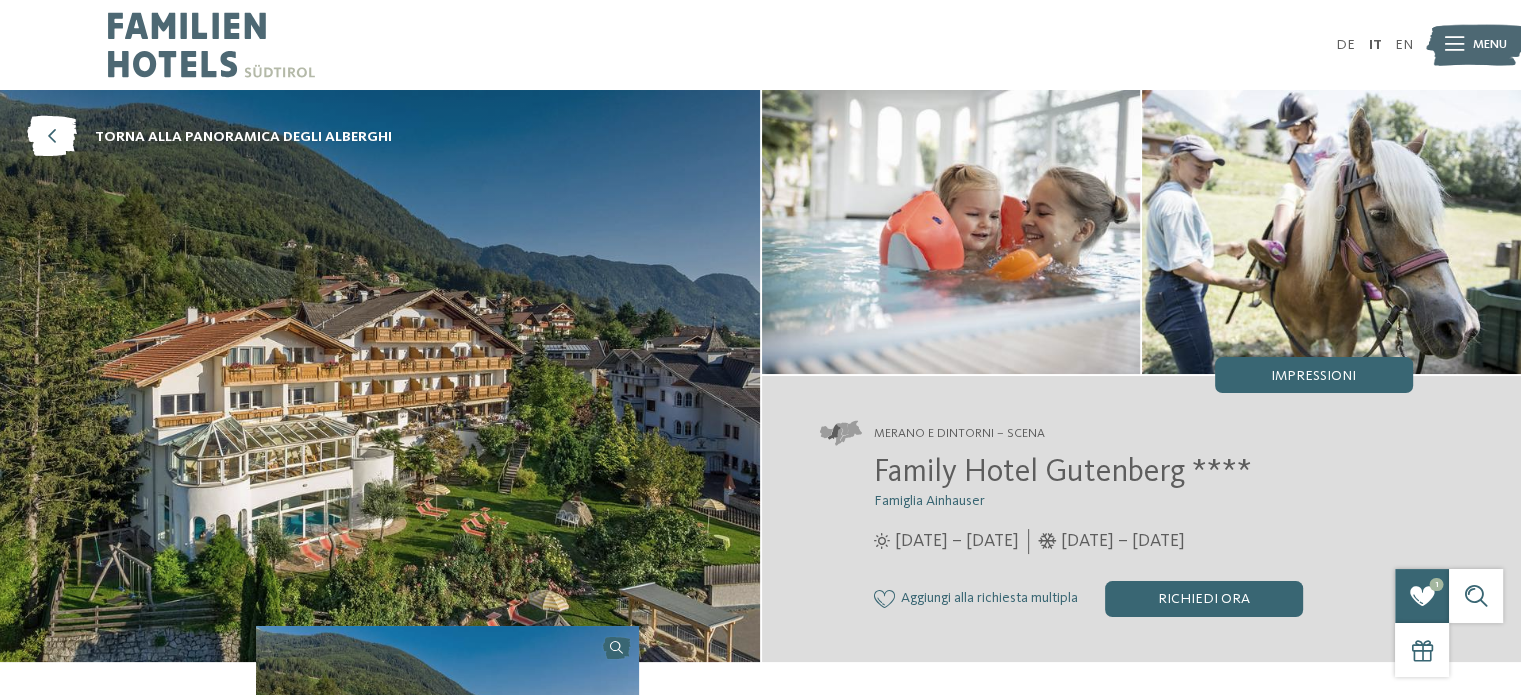 click on "Aggiungi alla richiesta multipla
Rimuovi dalla richiesta multipla" at bounding box center [976, 599] 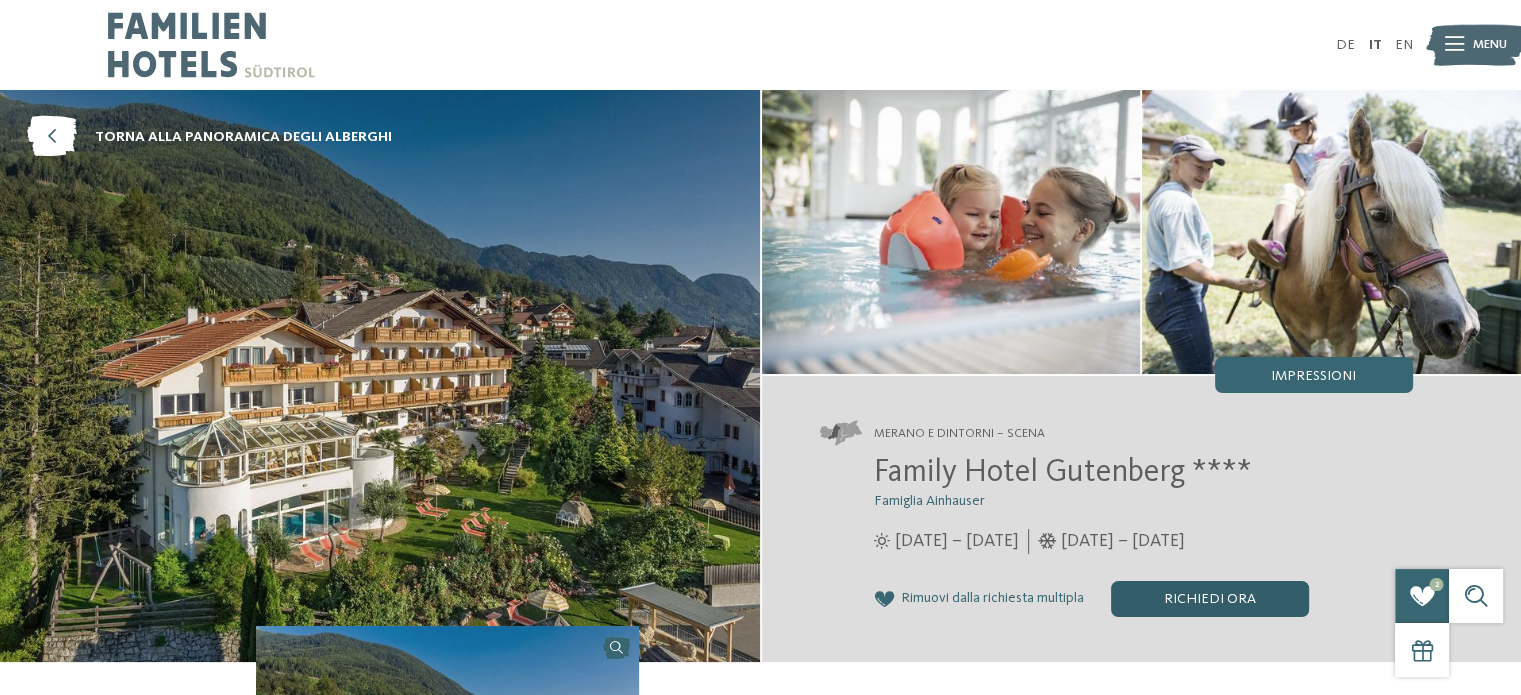 click on "Richiedi ora" at bounding box center [1210, 599] 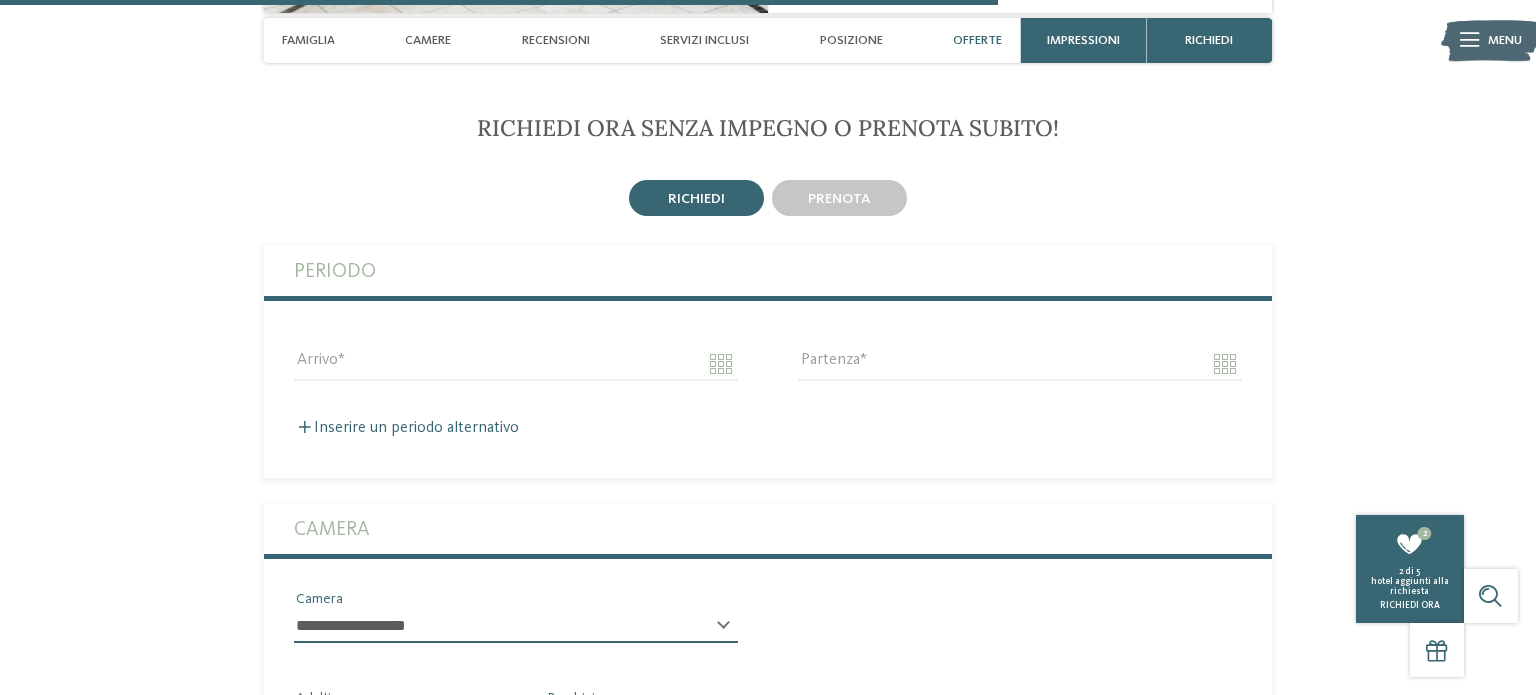 scroll, scrollTop: 3585, scrollLeft: 0, axis: vertical 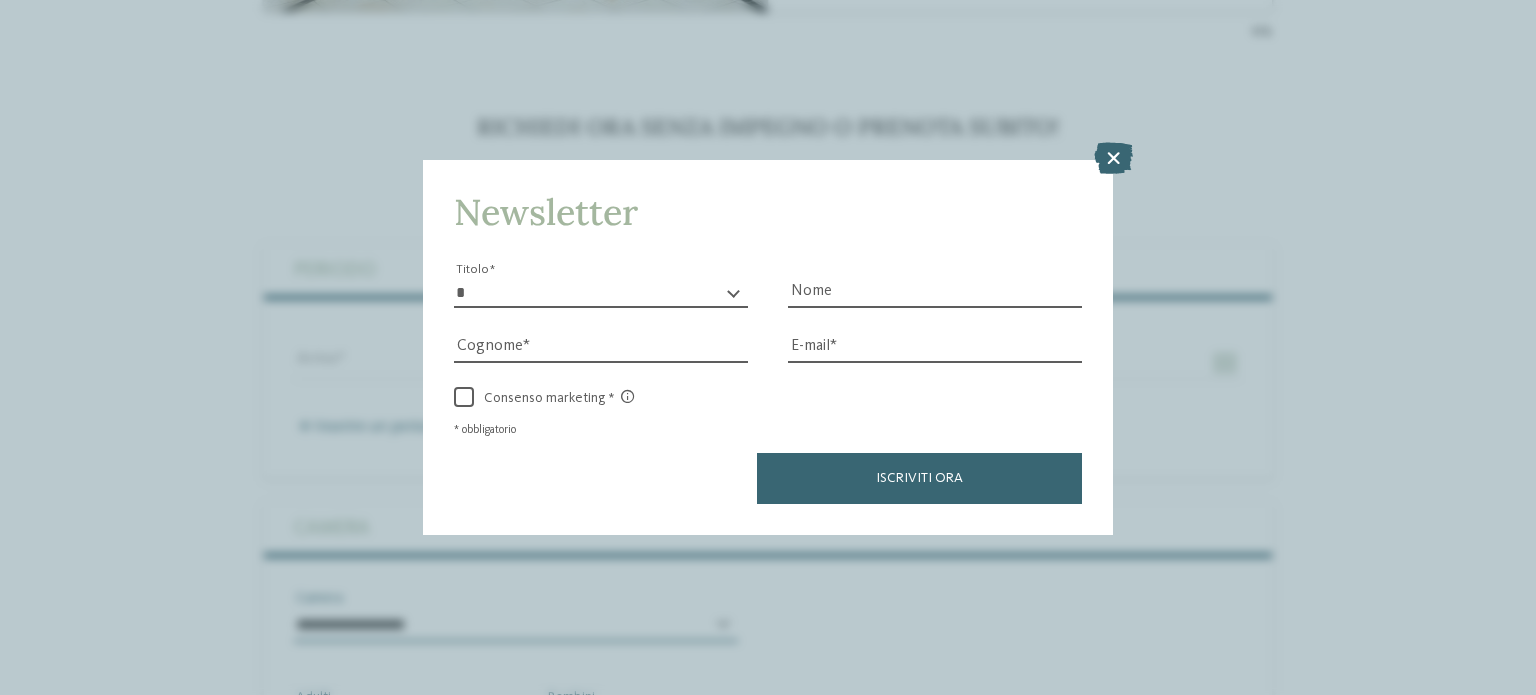 click on "* ****** ******* ******** ******" at bounding box center [601, 293] 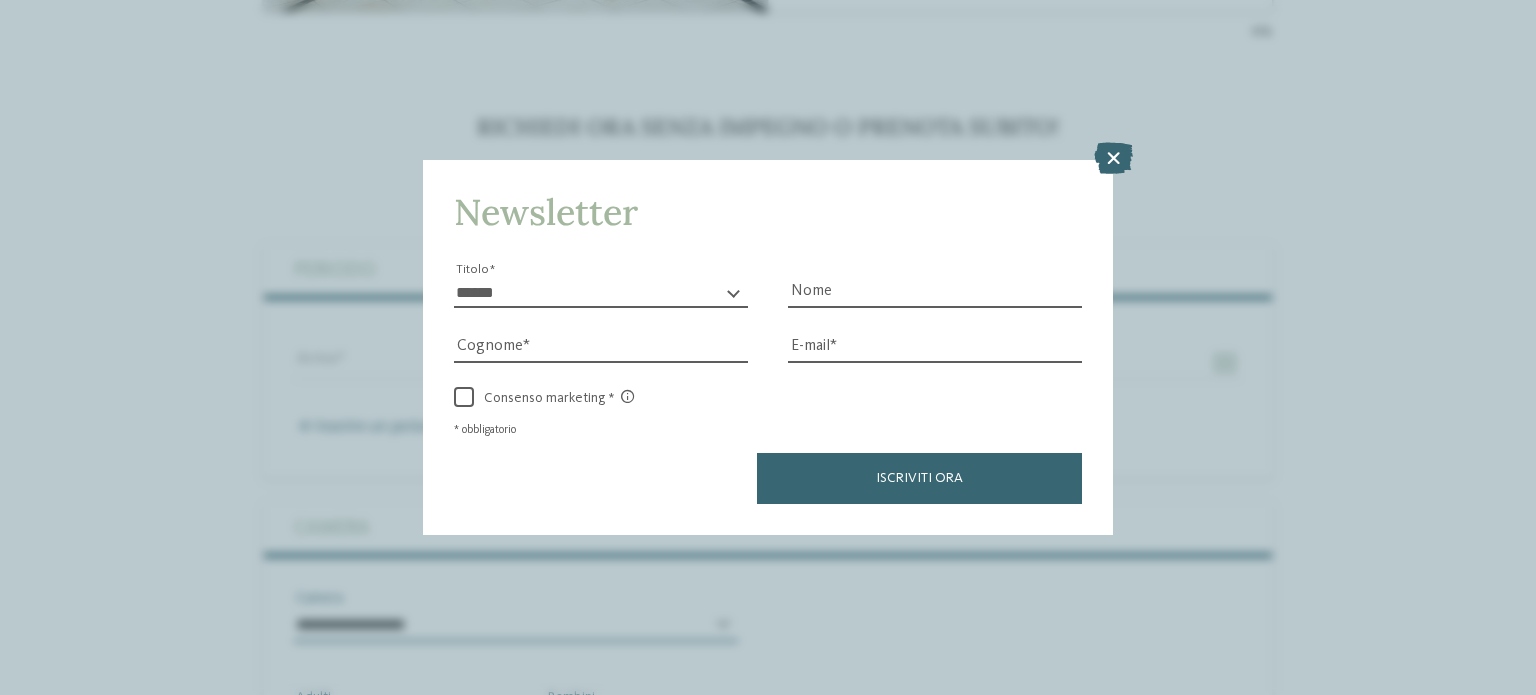 click on "* ****** ******* ******** ******" at bounding box center [601, 293] 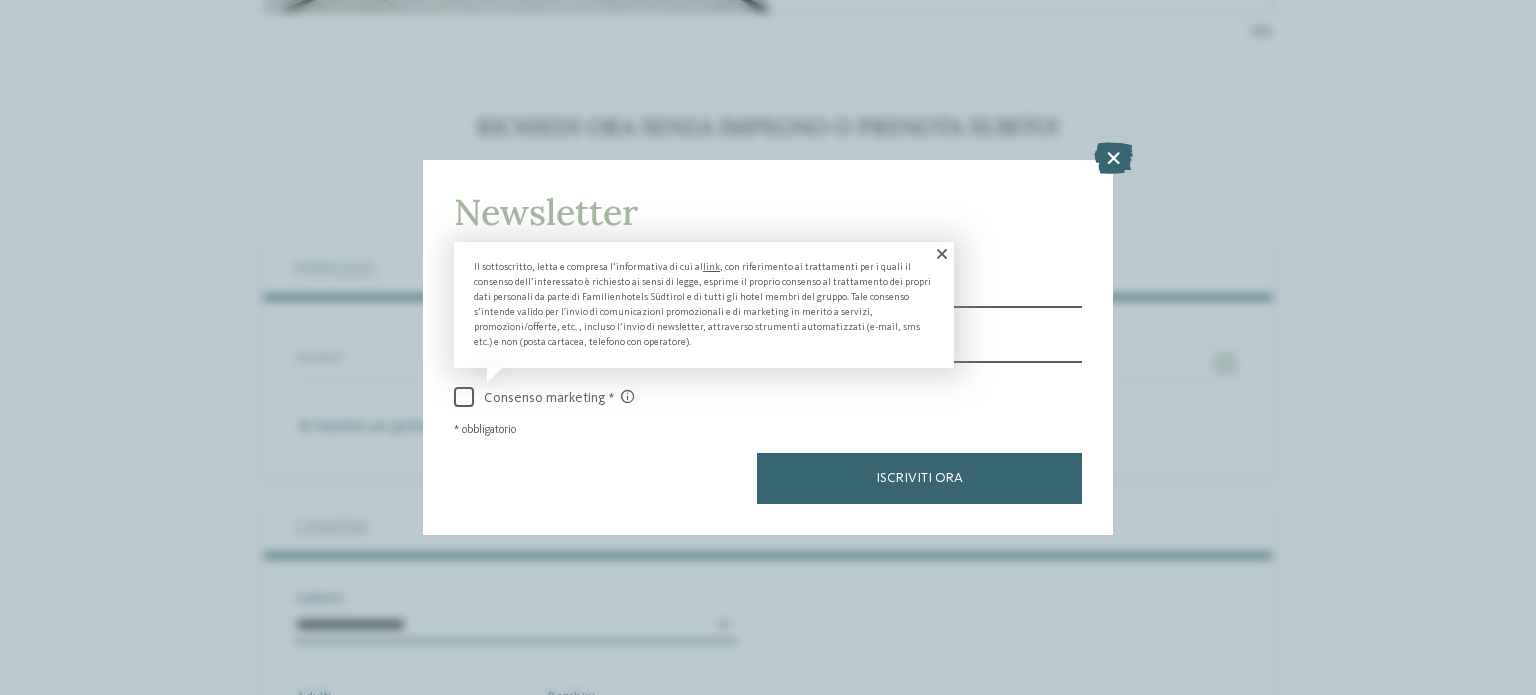 click at bounding box center [940, 254] 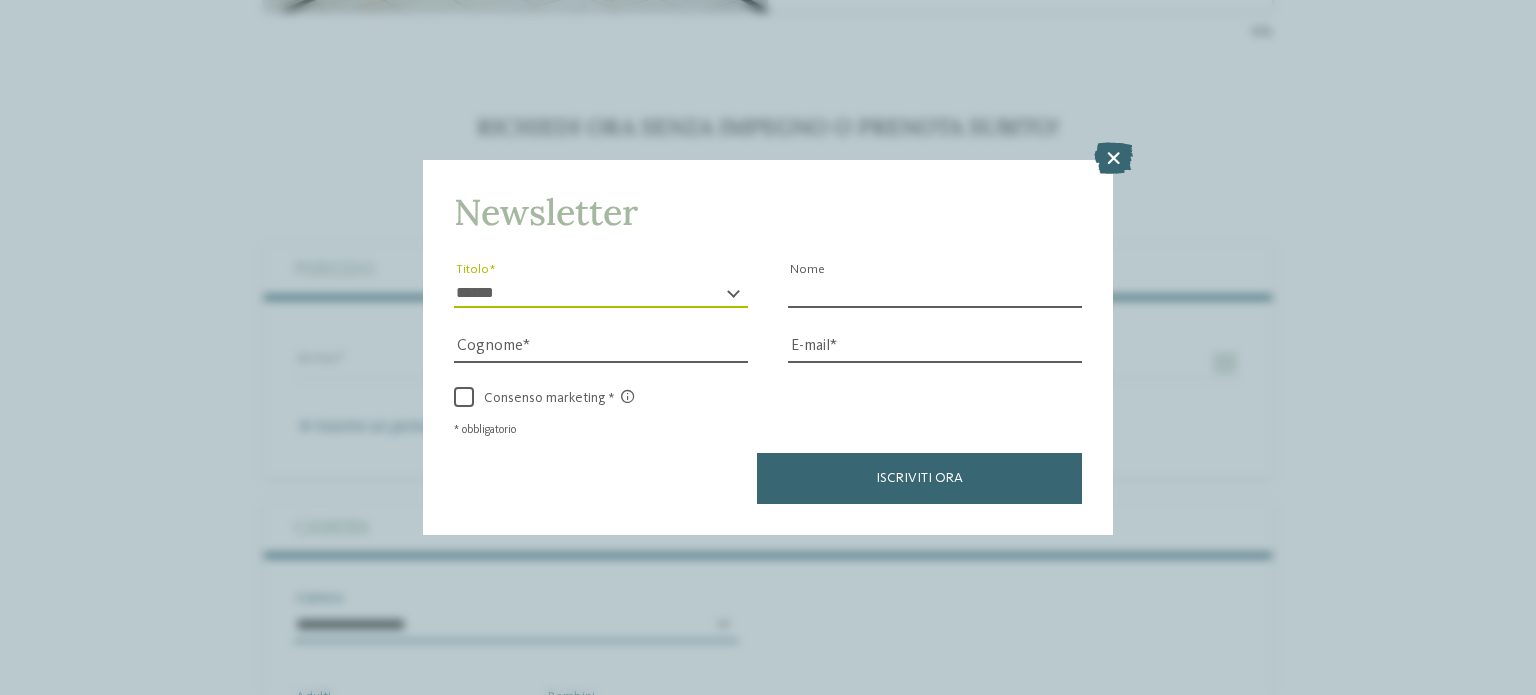 click on "Nome" at bounding box center [935, 293] 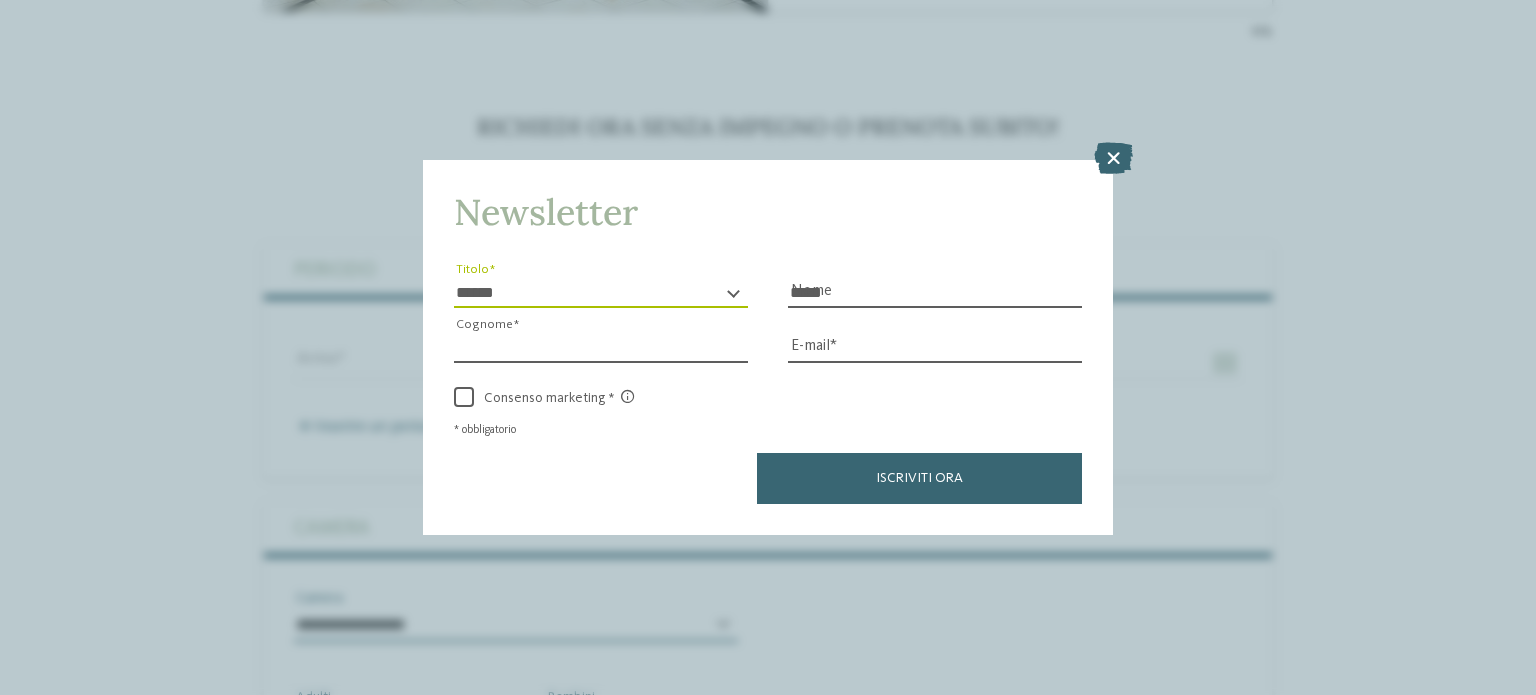type on "*******" 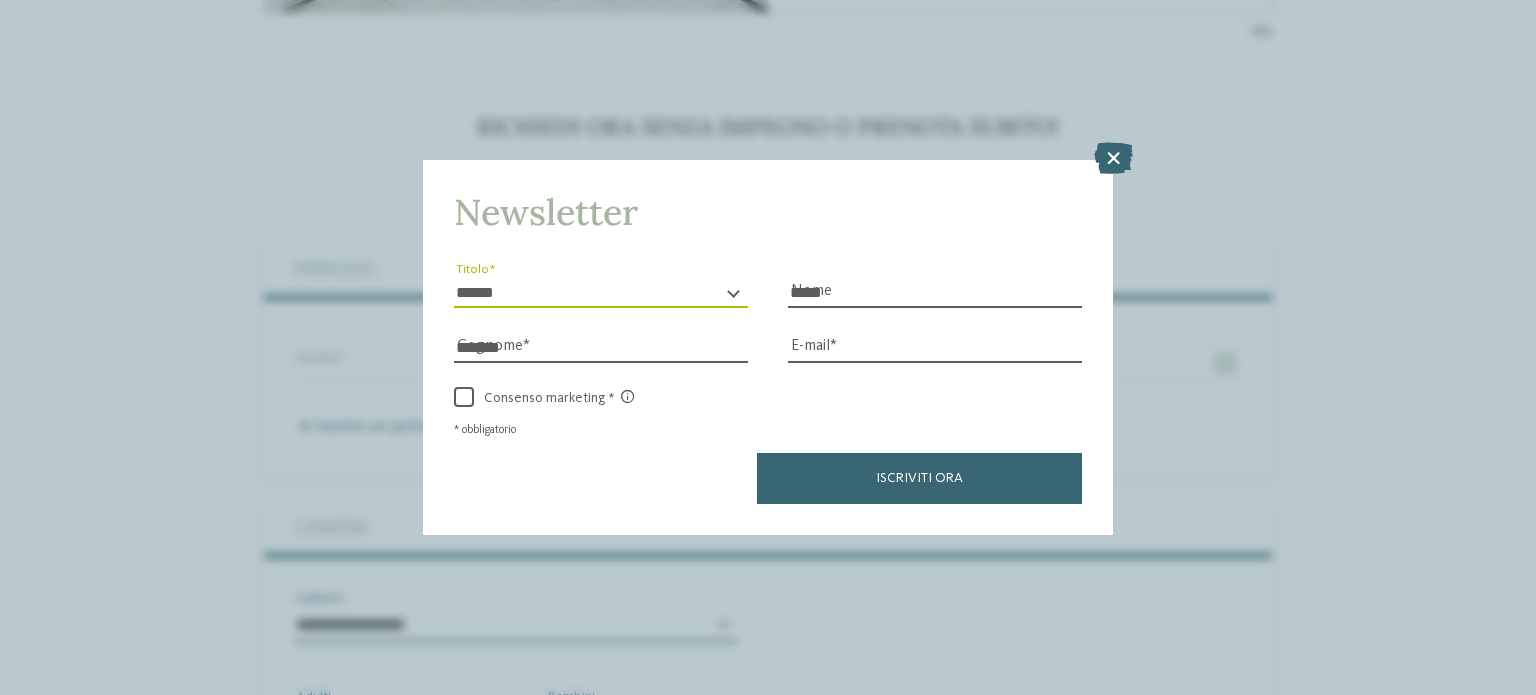 type on "**********" 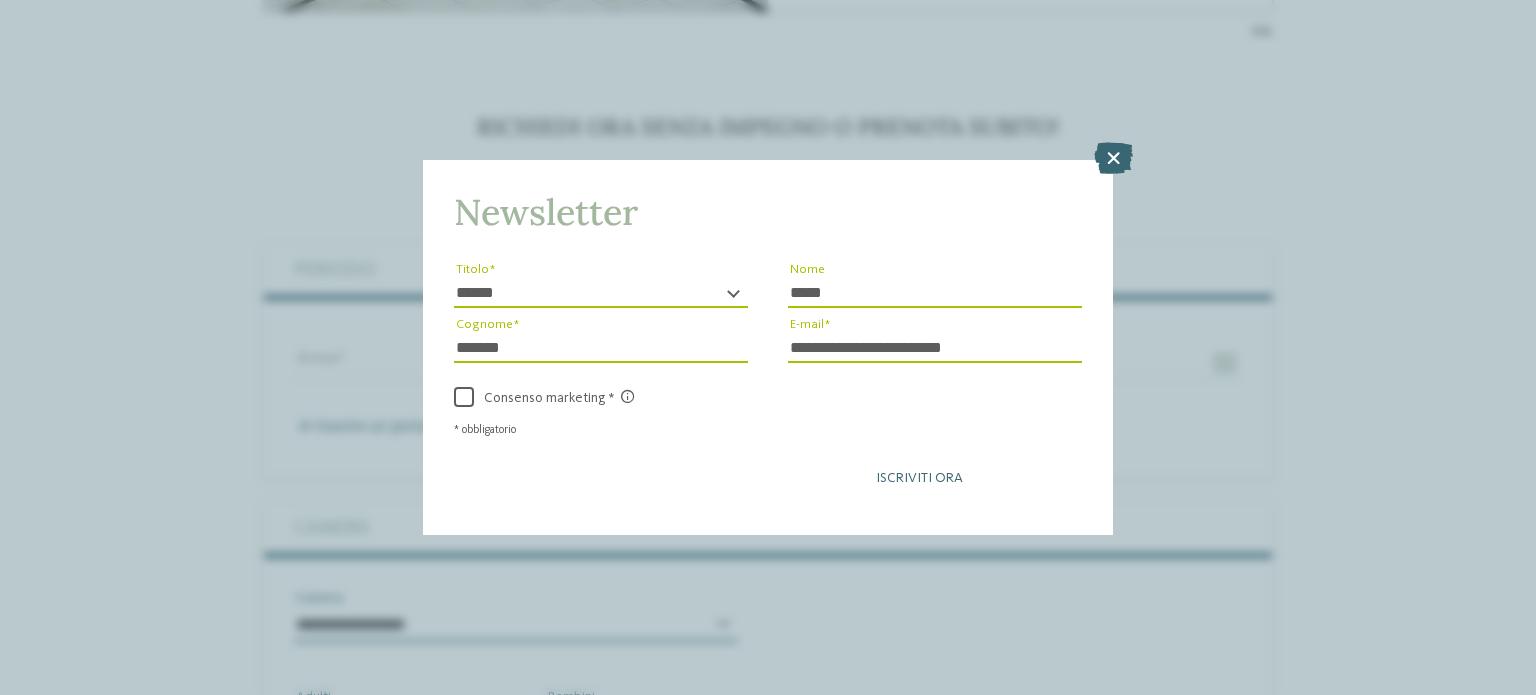 click on "Iscriviti ora" at bounding box center (919, 478) 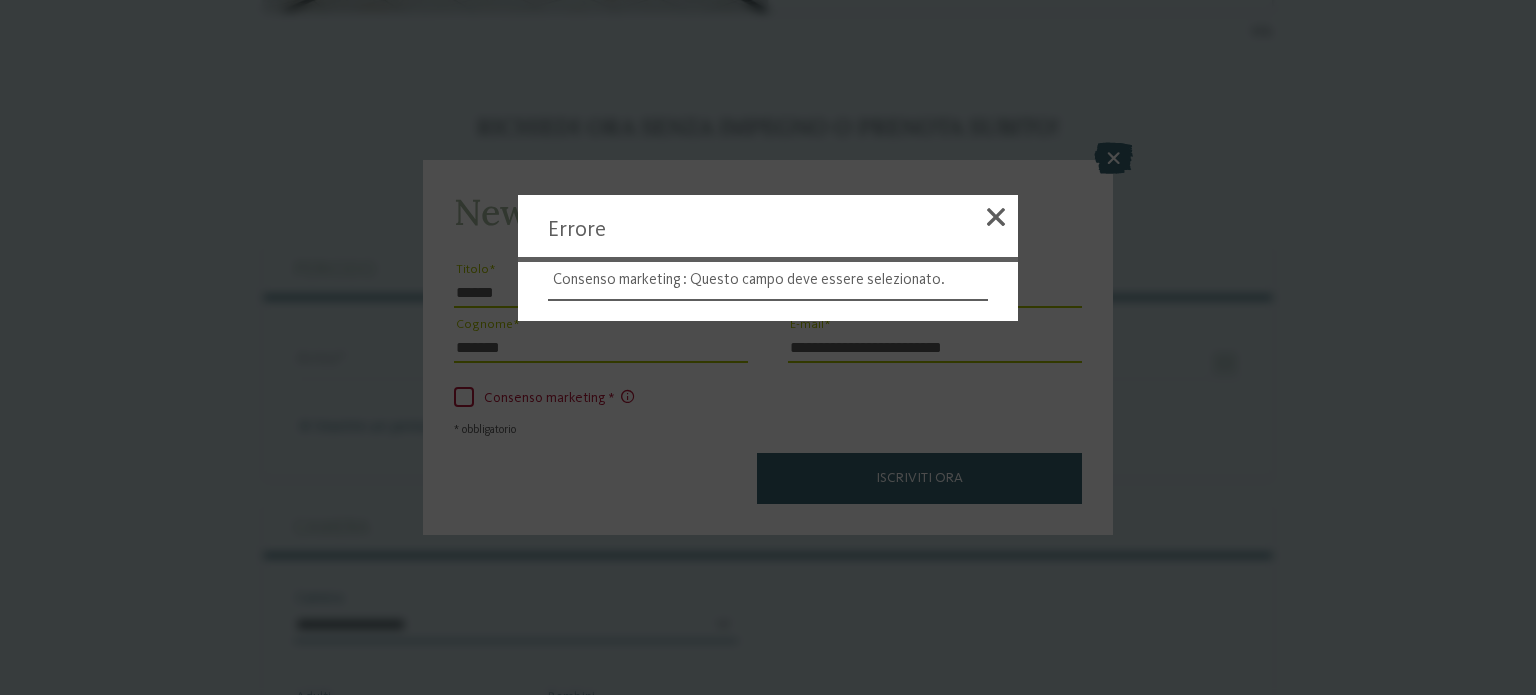 click at bounding box center (768, 347) 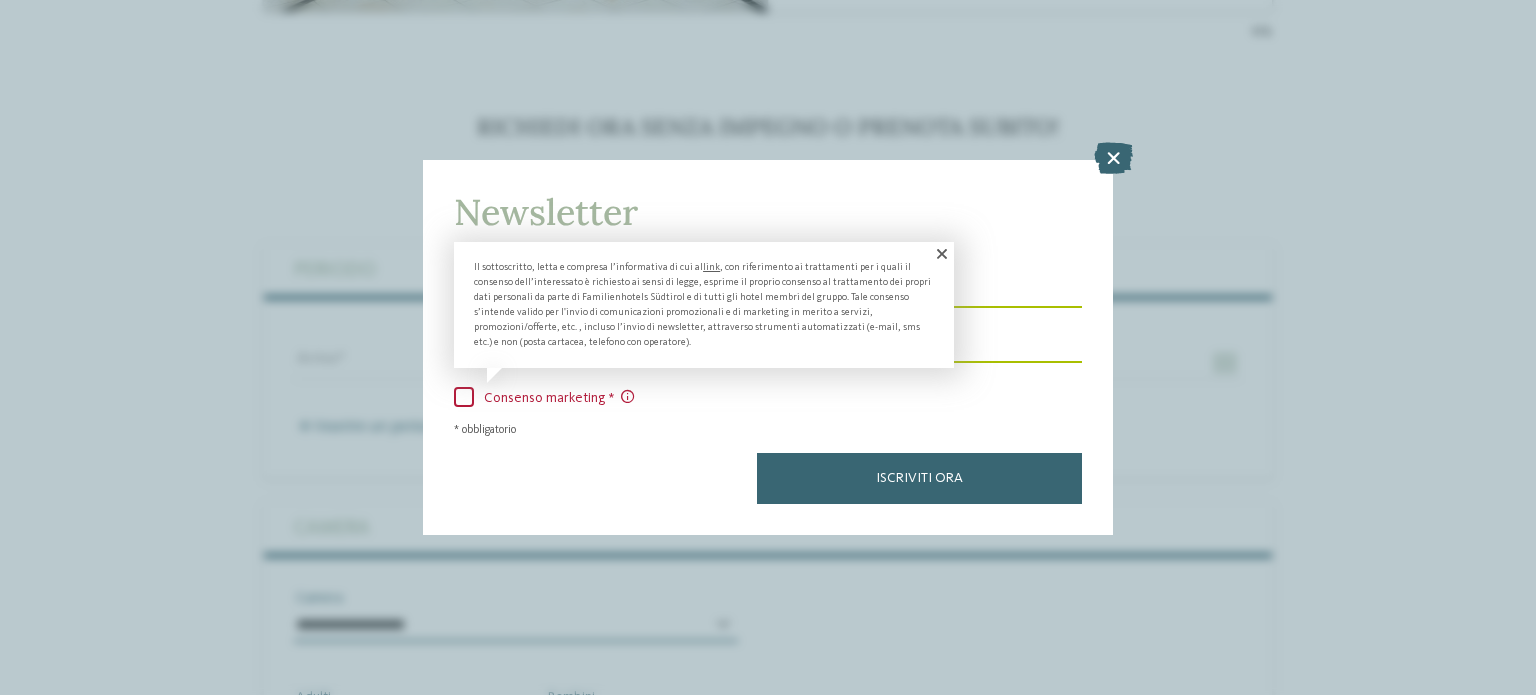 click at bounding box center (464, 397) 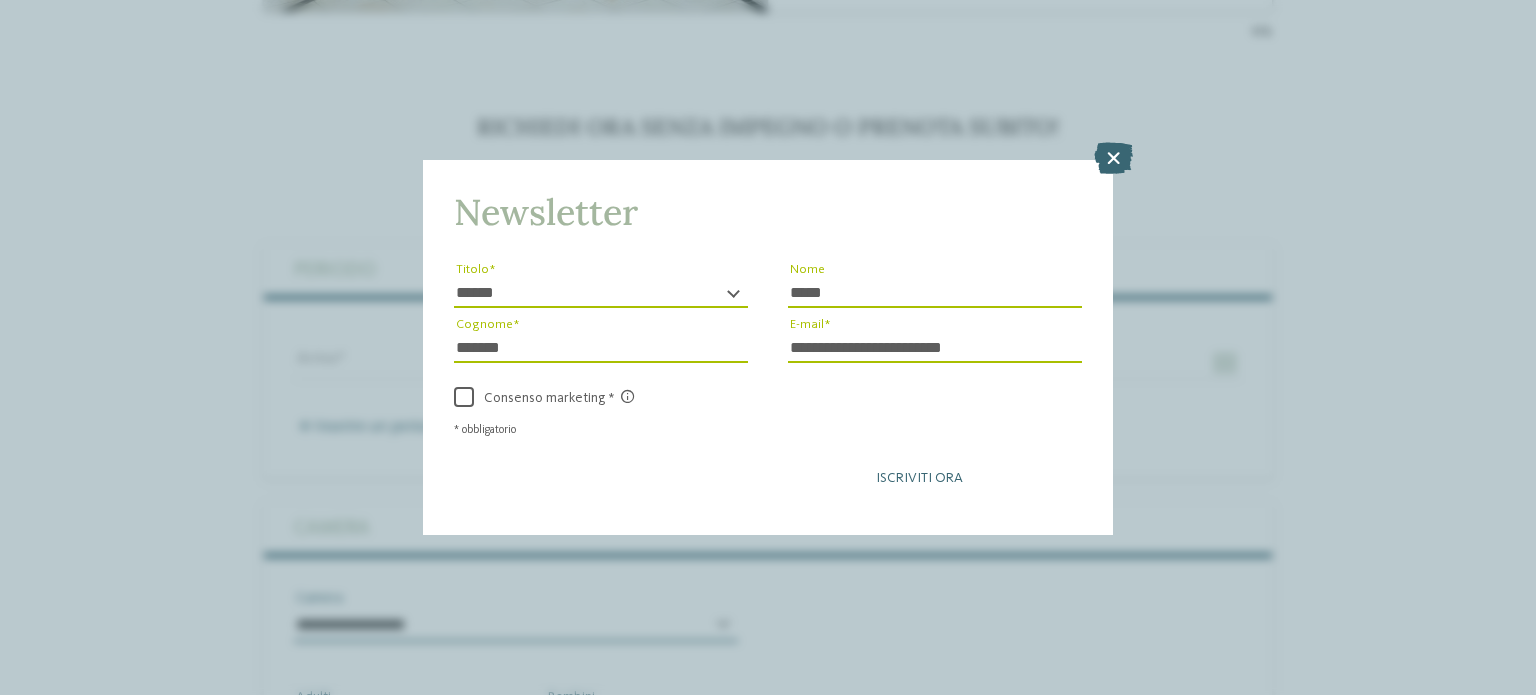 click on "Iscriviti ora" at bounding box center [919, 478] 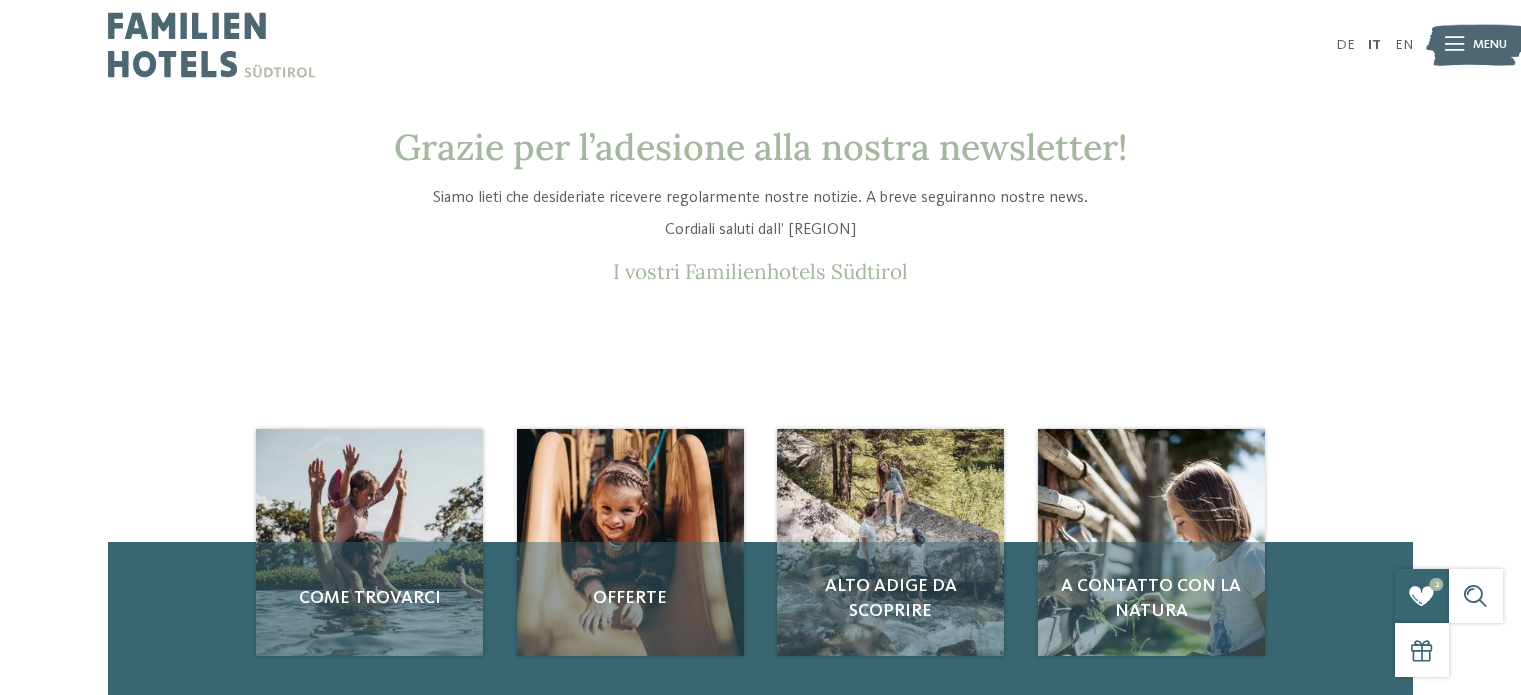 scroll, scrollTop: 0, scrollLeft: 0, axis: both 